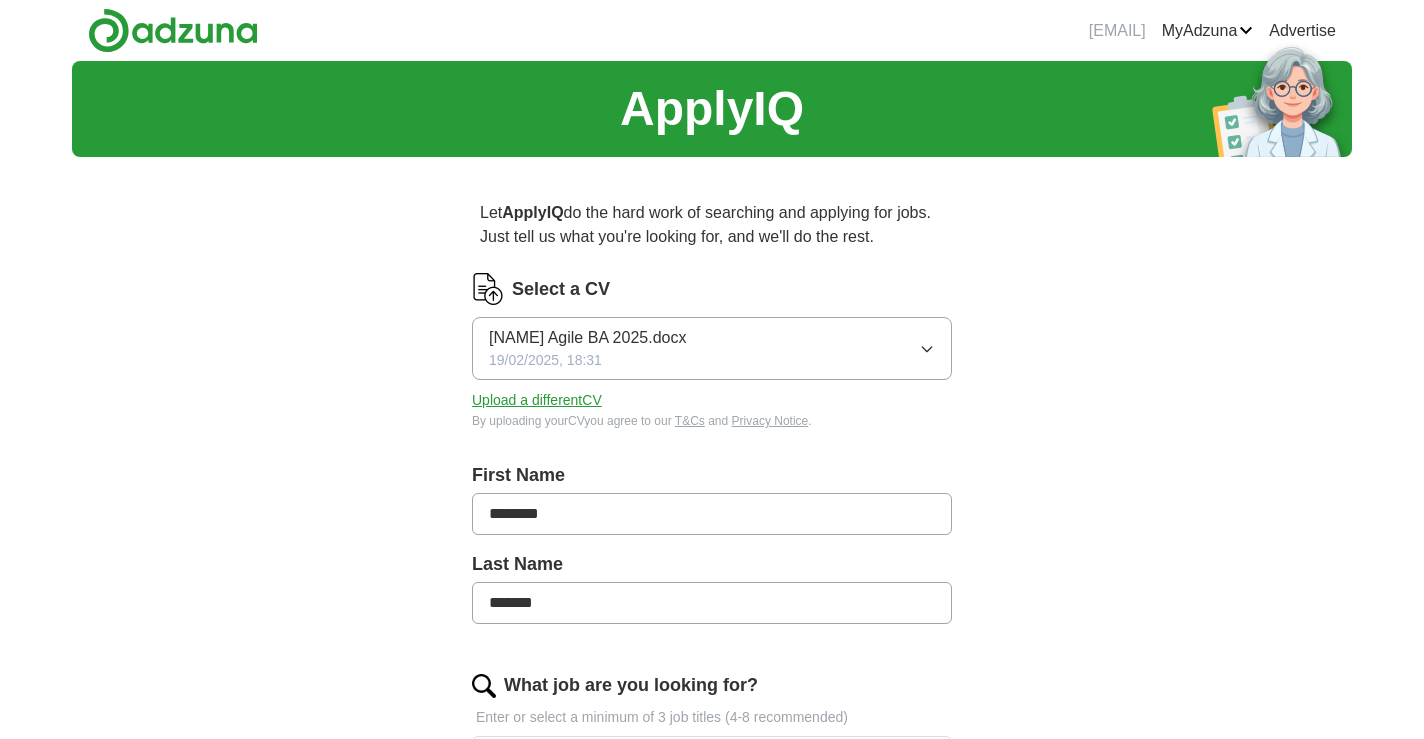 scroll, scrollTop: 0, scrollLeft: 0, axis: both 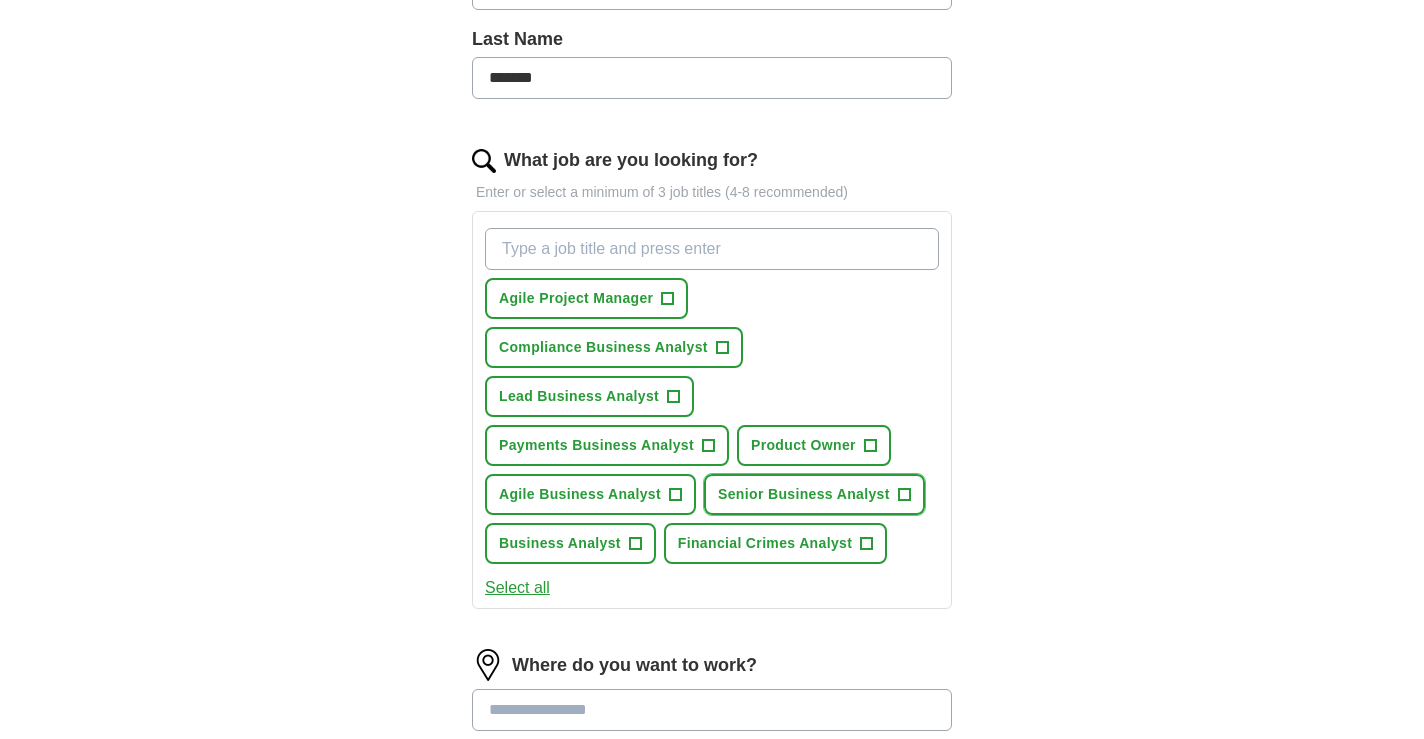 click on "+" at bounding box center (904, 495) 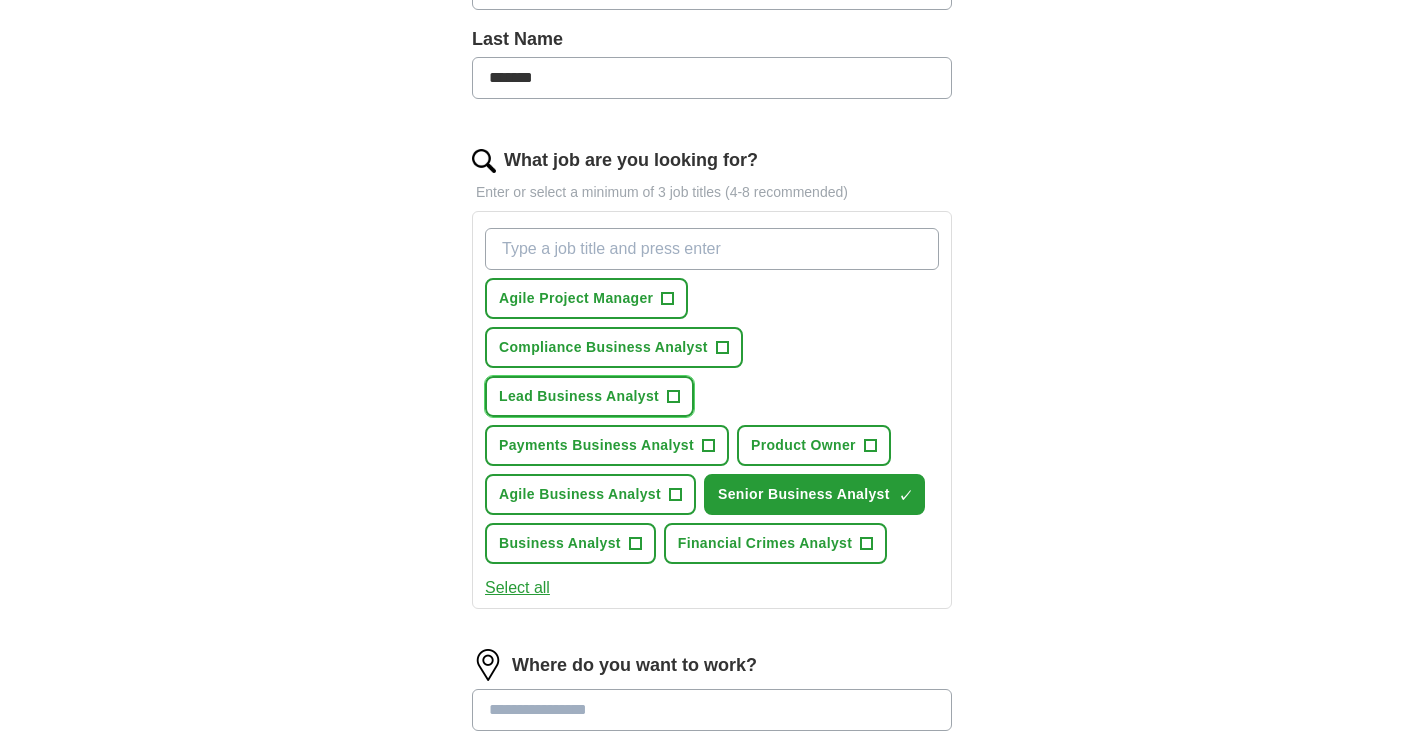 click on "Lead Business Analyst" at bounding box center (579, 396) 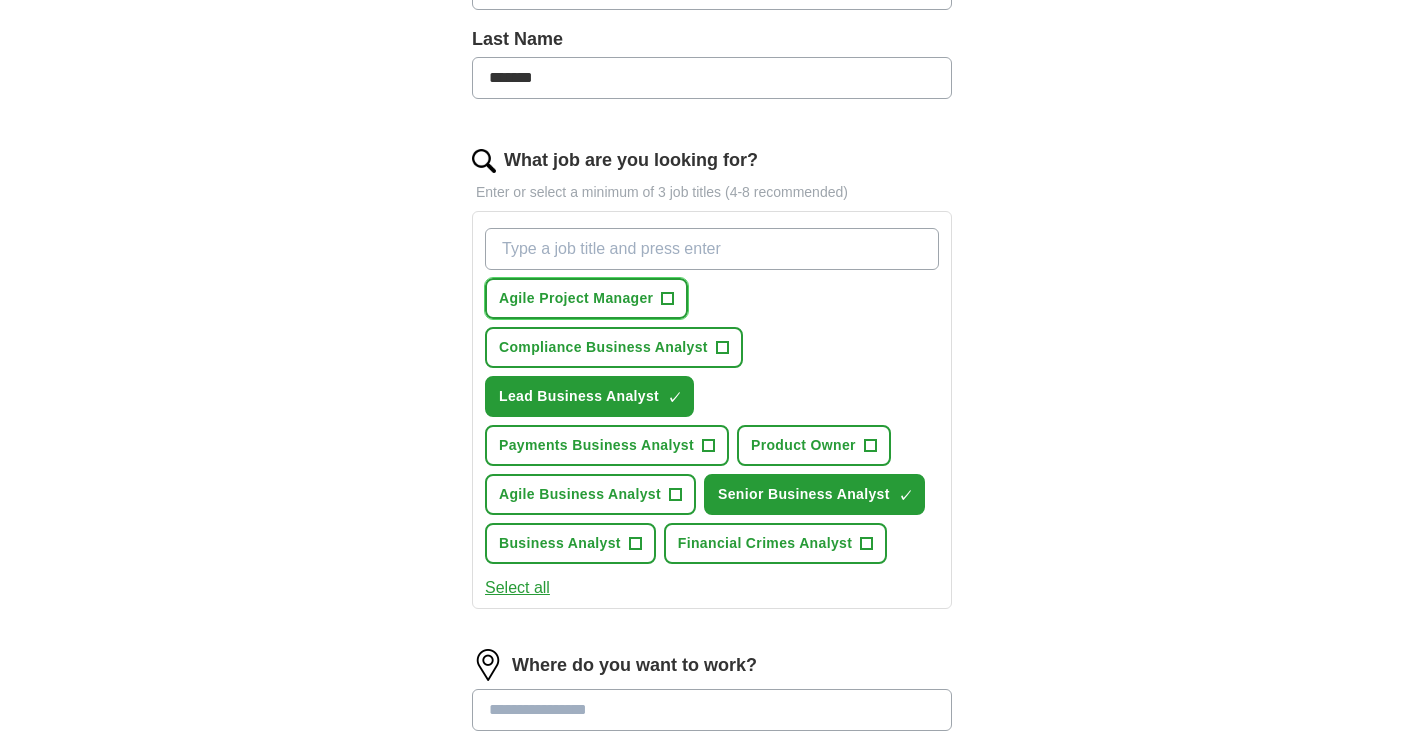 click on "+" at bounding box center (668, 299) 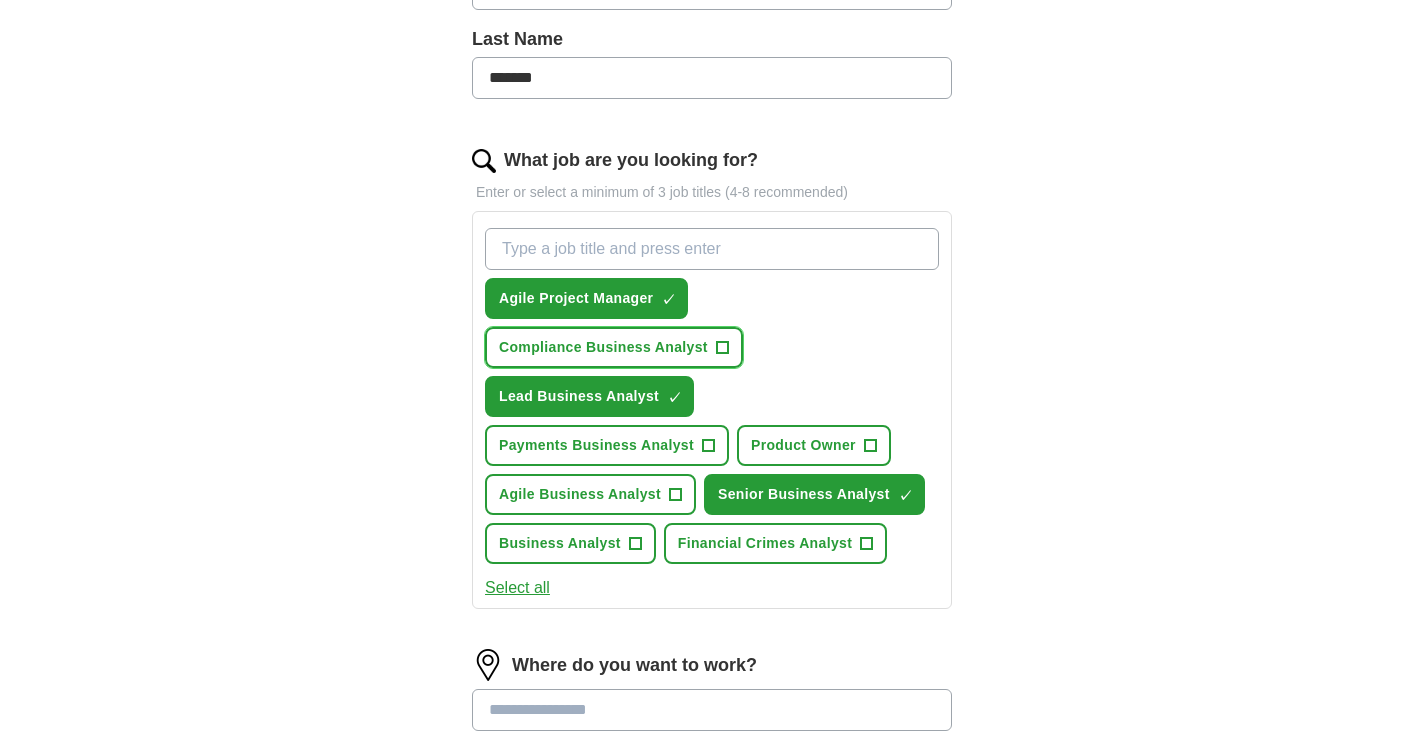 click on "Compliance Business Analyst" at bounding box center [603, 347] 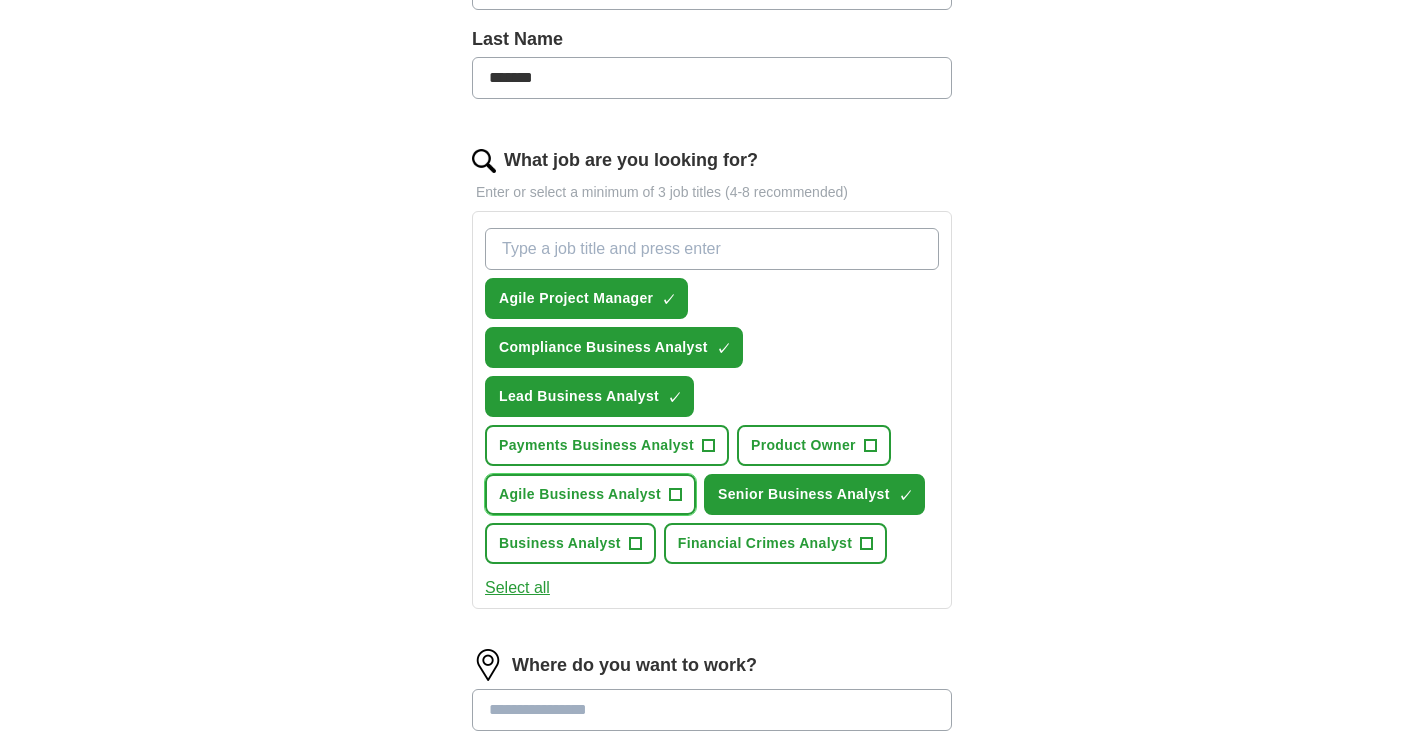 click on "Agile Business Analyst" at bounding box center (580, 494) 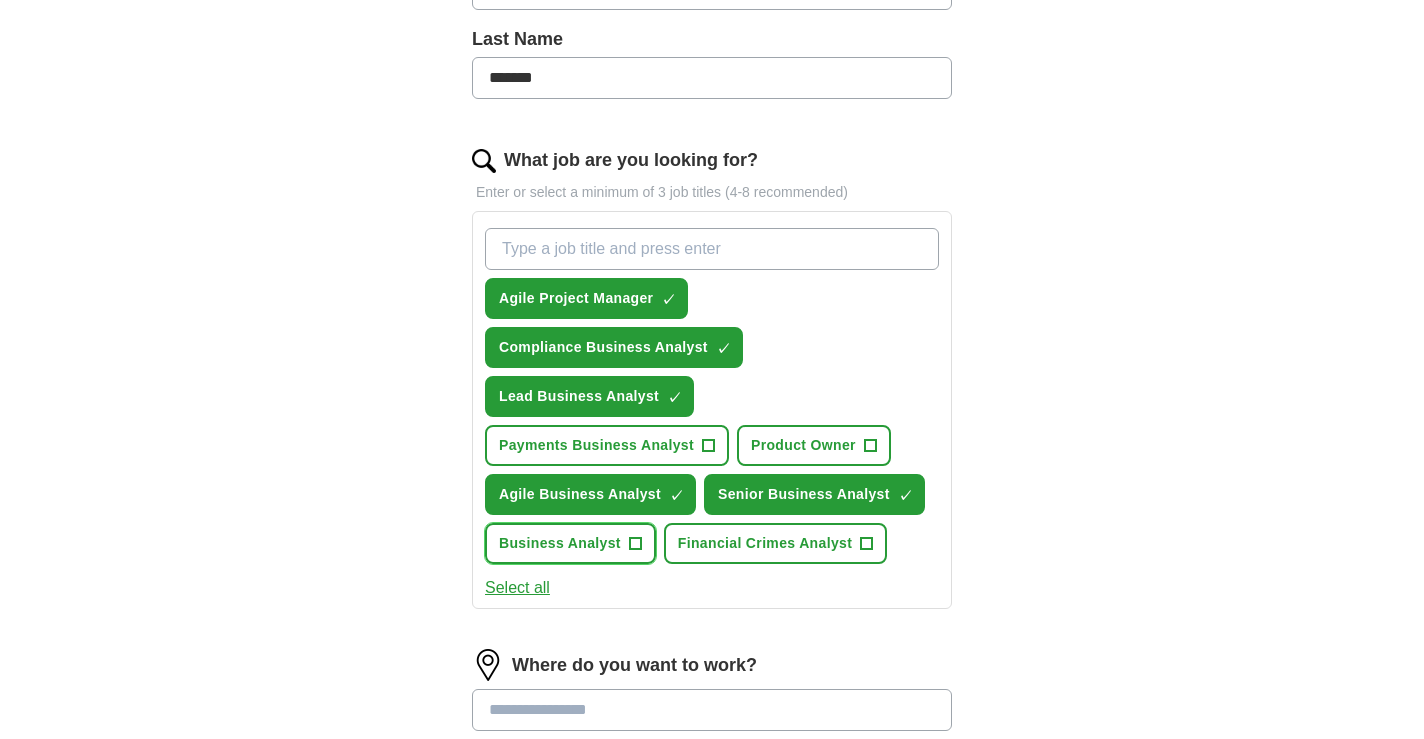 click on "Business Analyst" at bounding box center (560, 543) 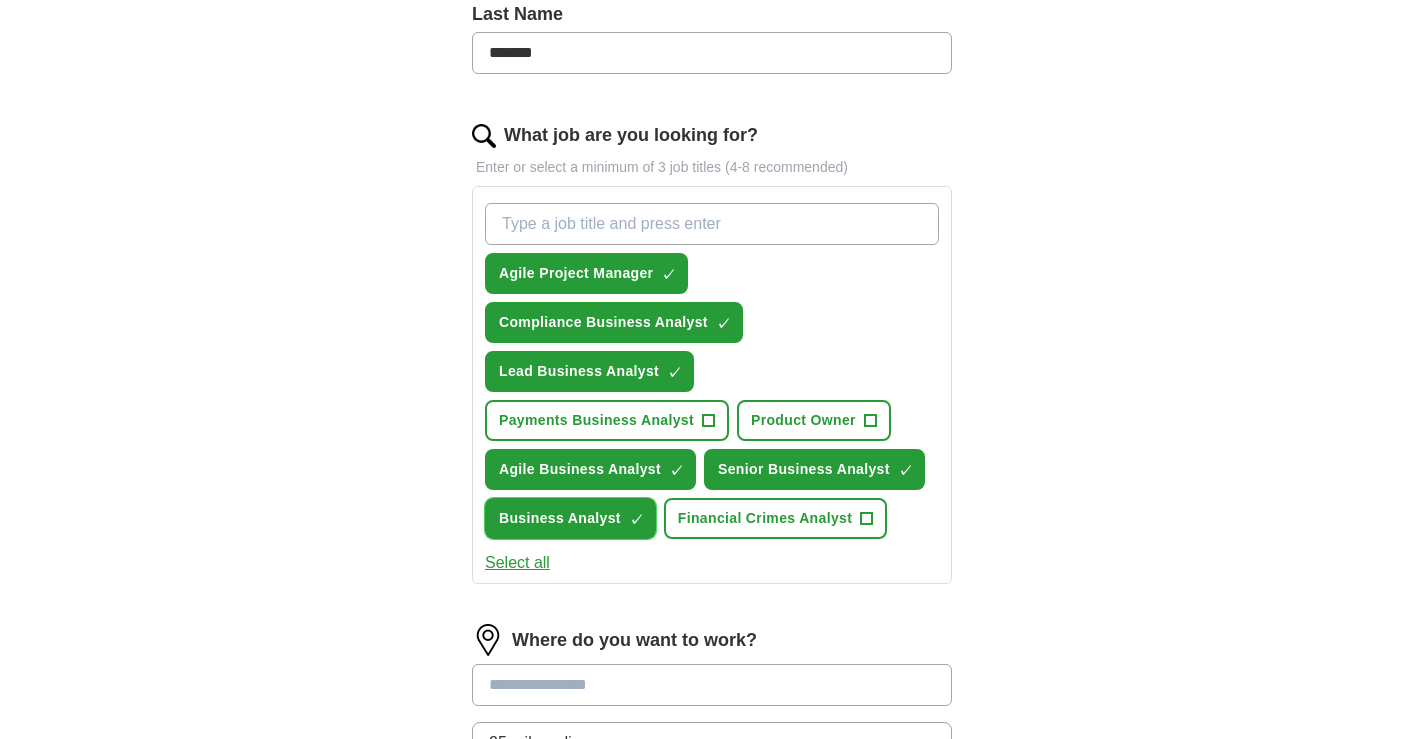 scroll, scrollTop: 536, scrollLeft: 0, axis: vertical 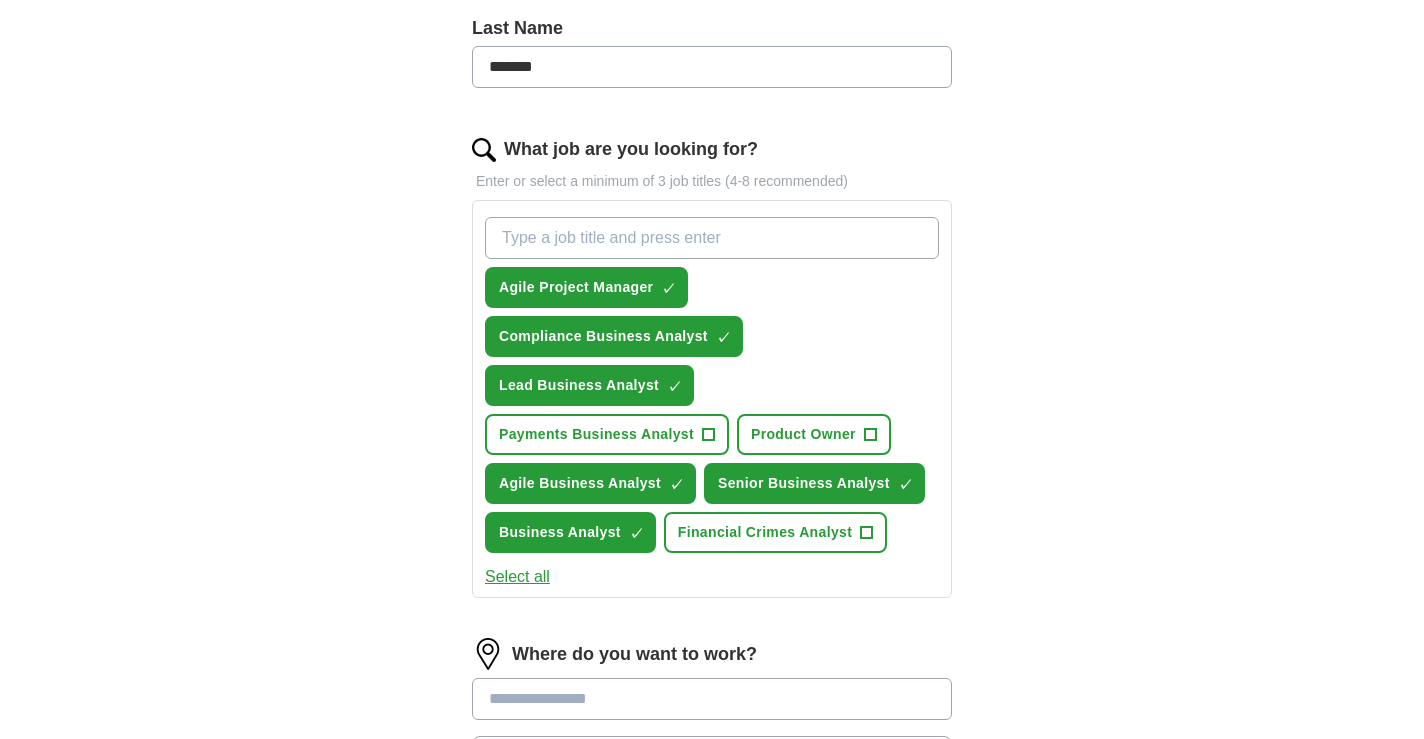 click on "What job are you looking for?" at bounding box center (712, 238) 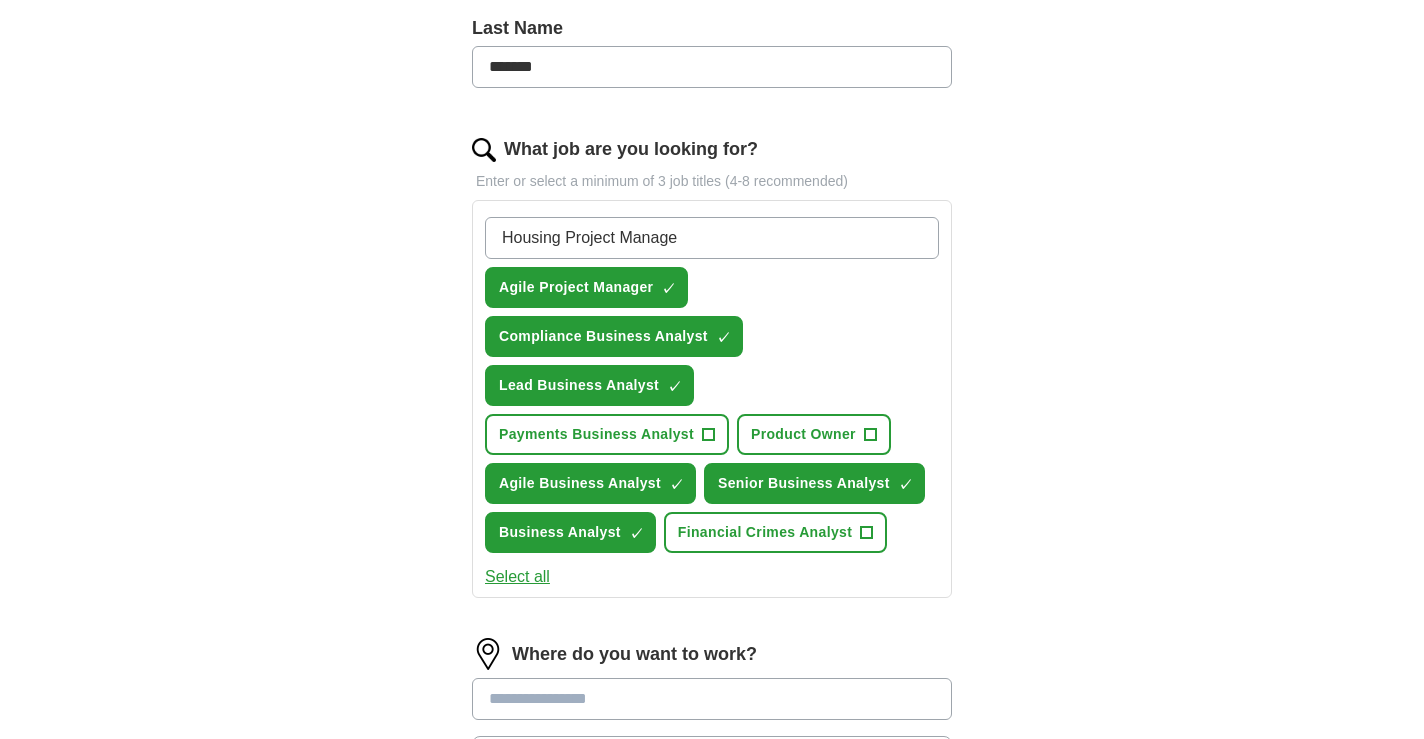 type on "Housing Project Manager" 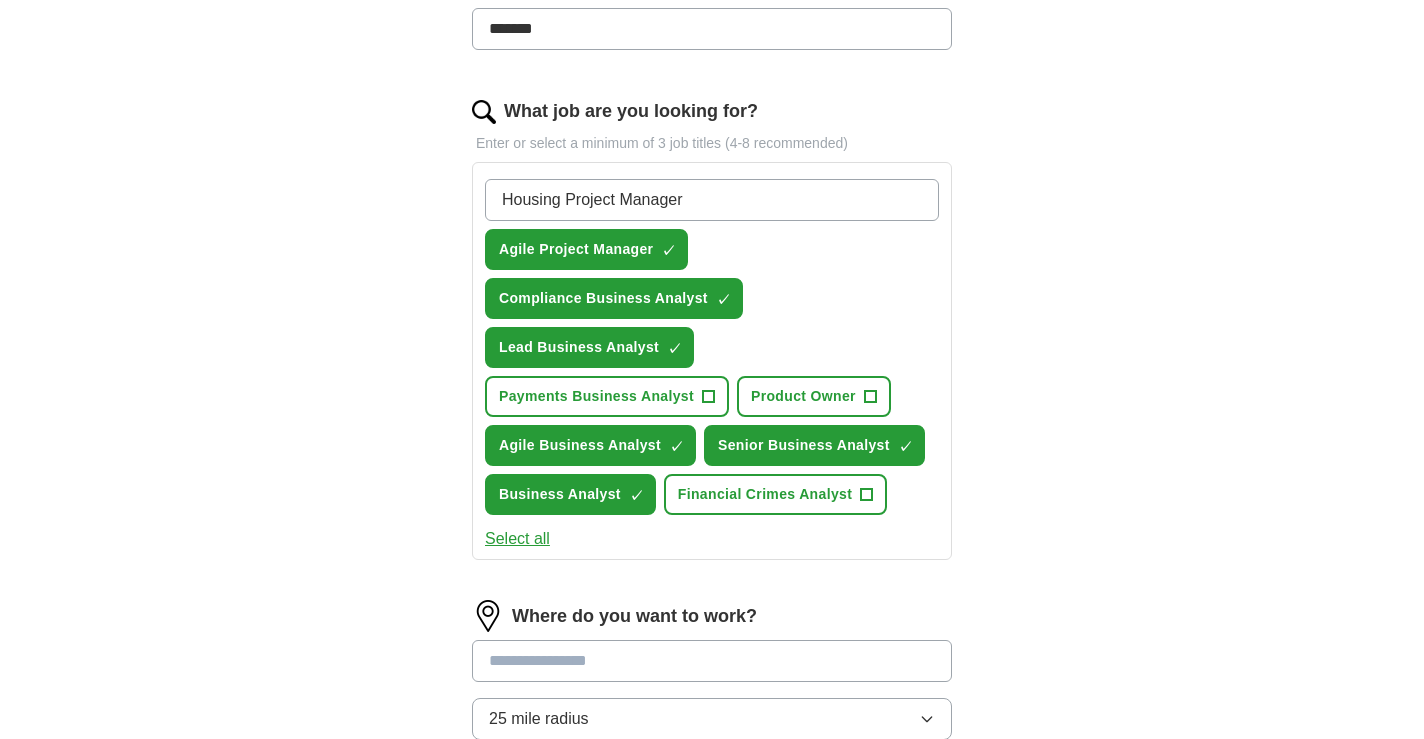 scroll, scrollTop: 579, scrollLeft: 0, axis: vertical 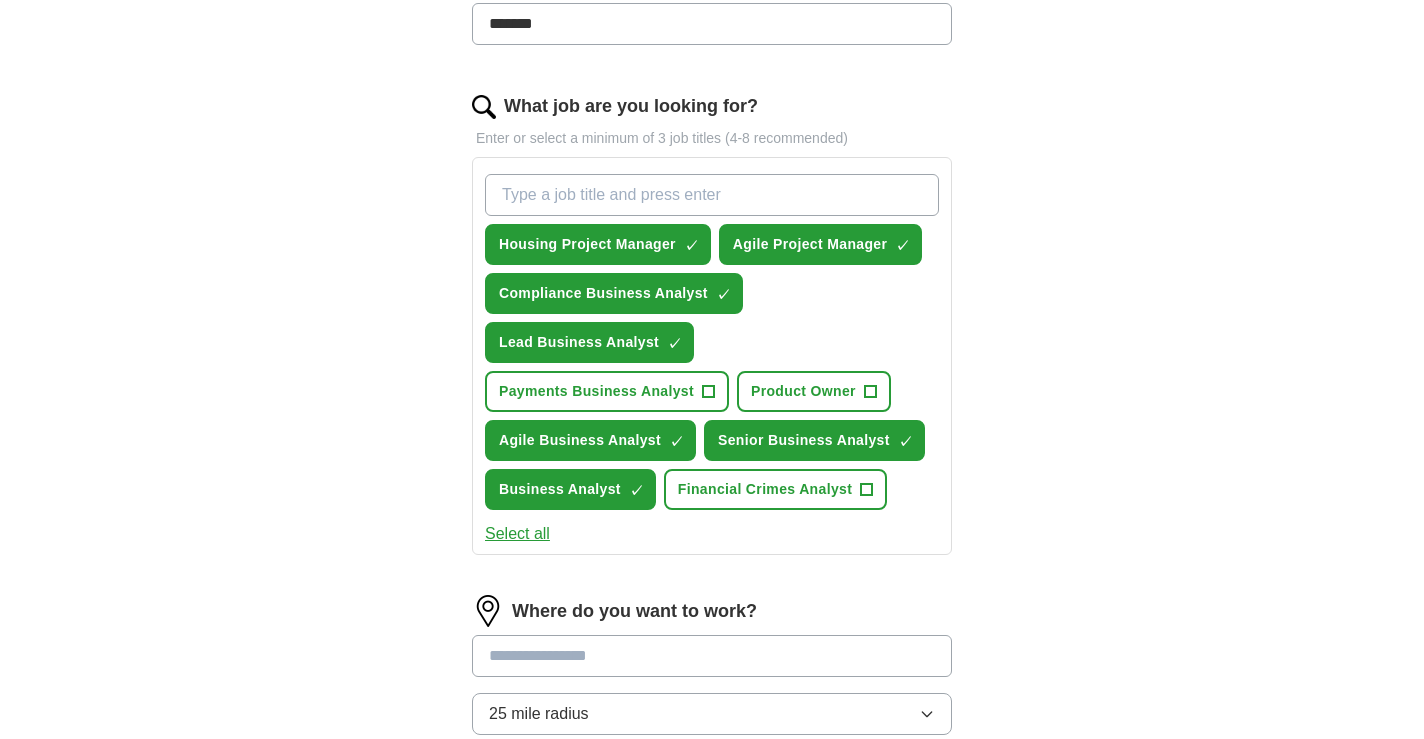 click on "What job are you looking for?" at bounding box center (712, 195) 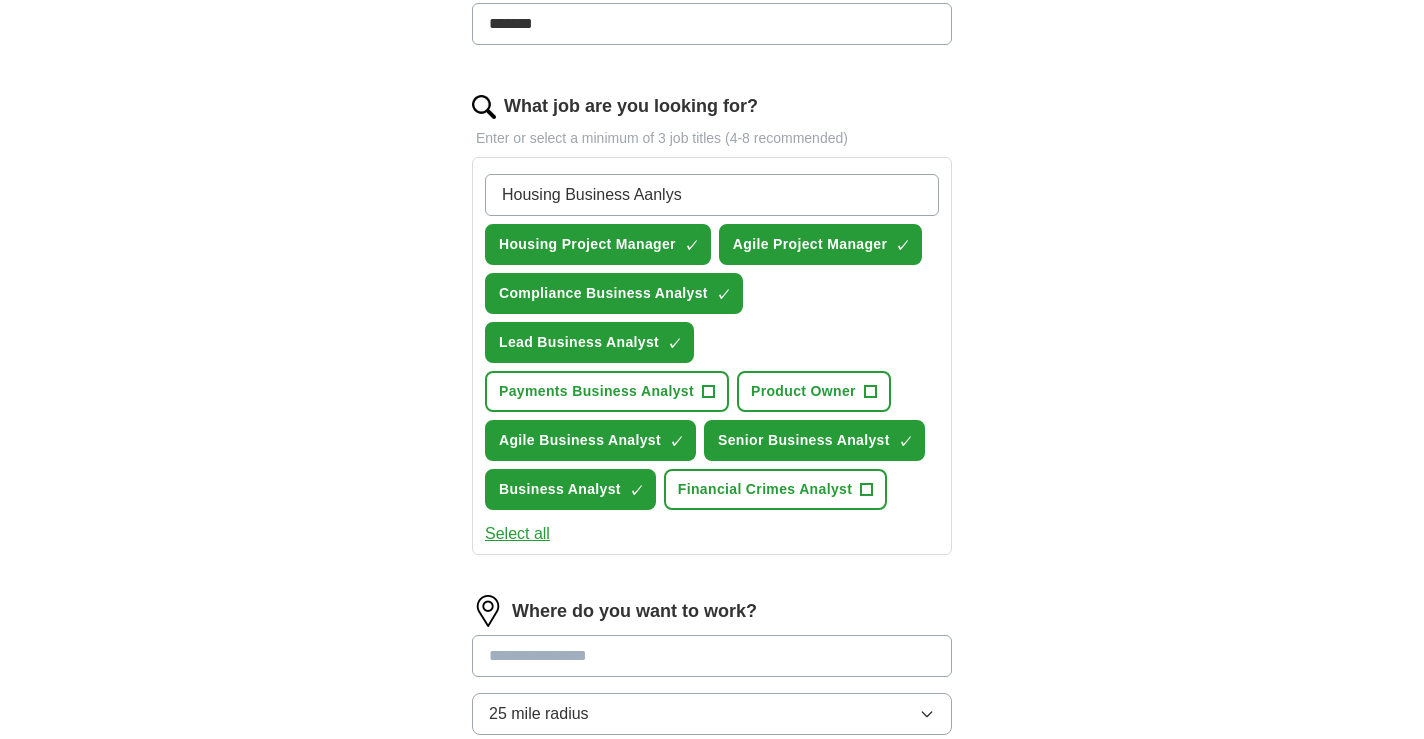 type on "Housing Business Aanlyst" 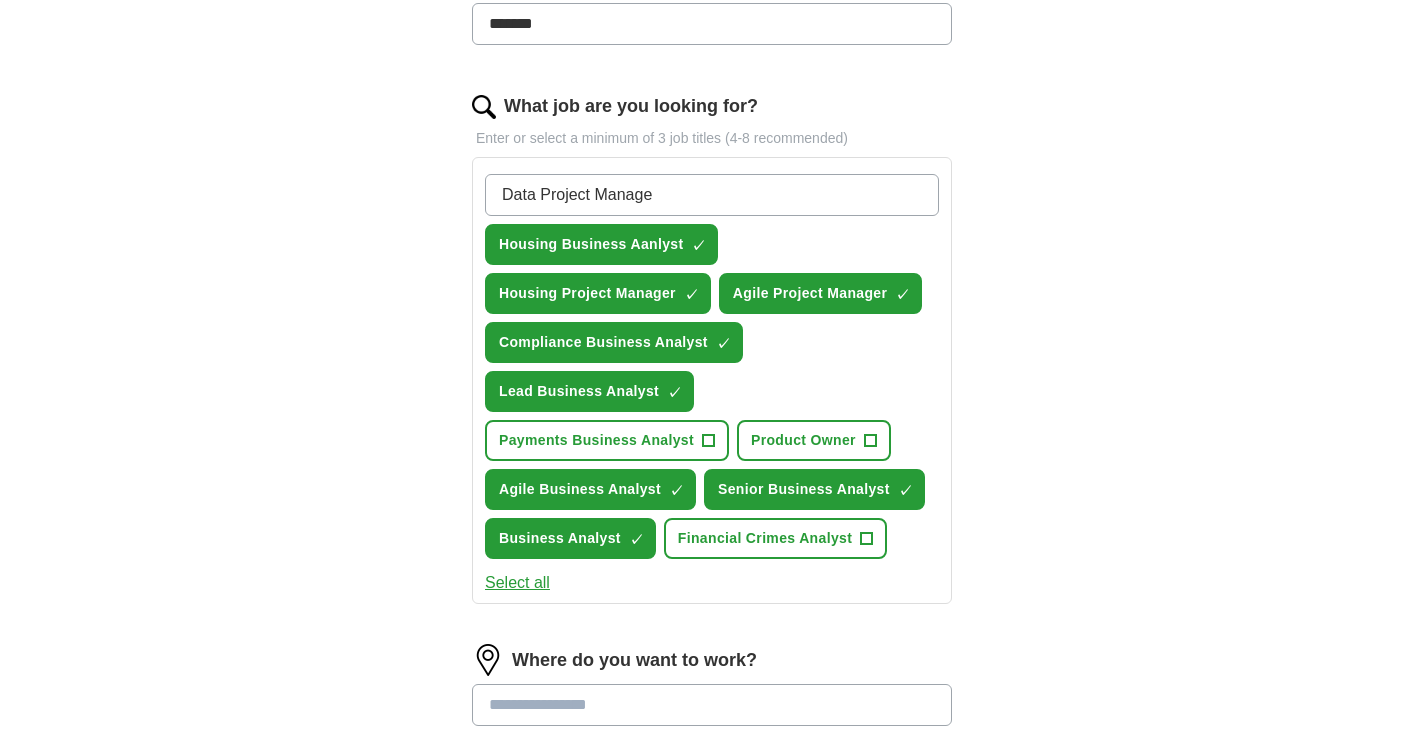 type on "Data Project Manager" 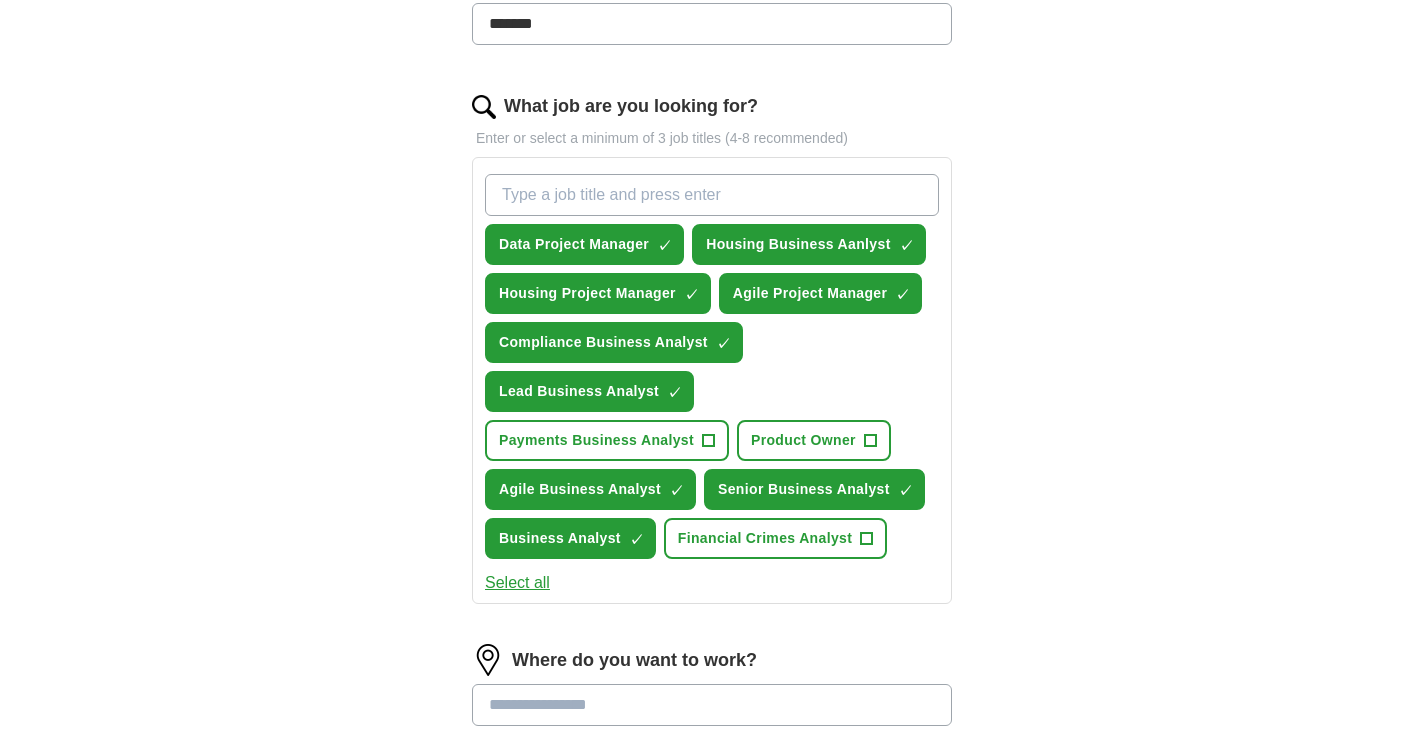 click on "What job are you looking for?" at bounding box center (712, 195) 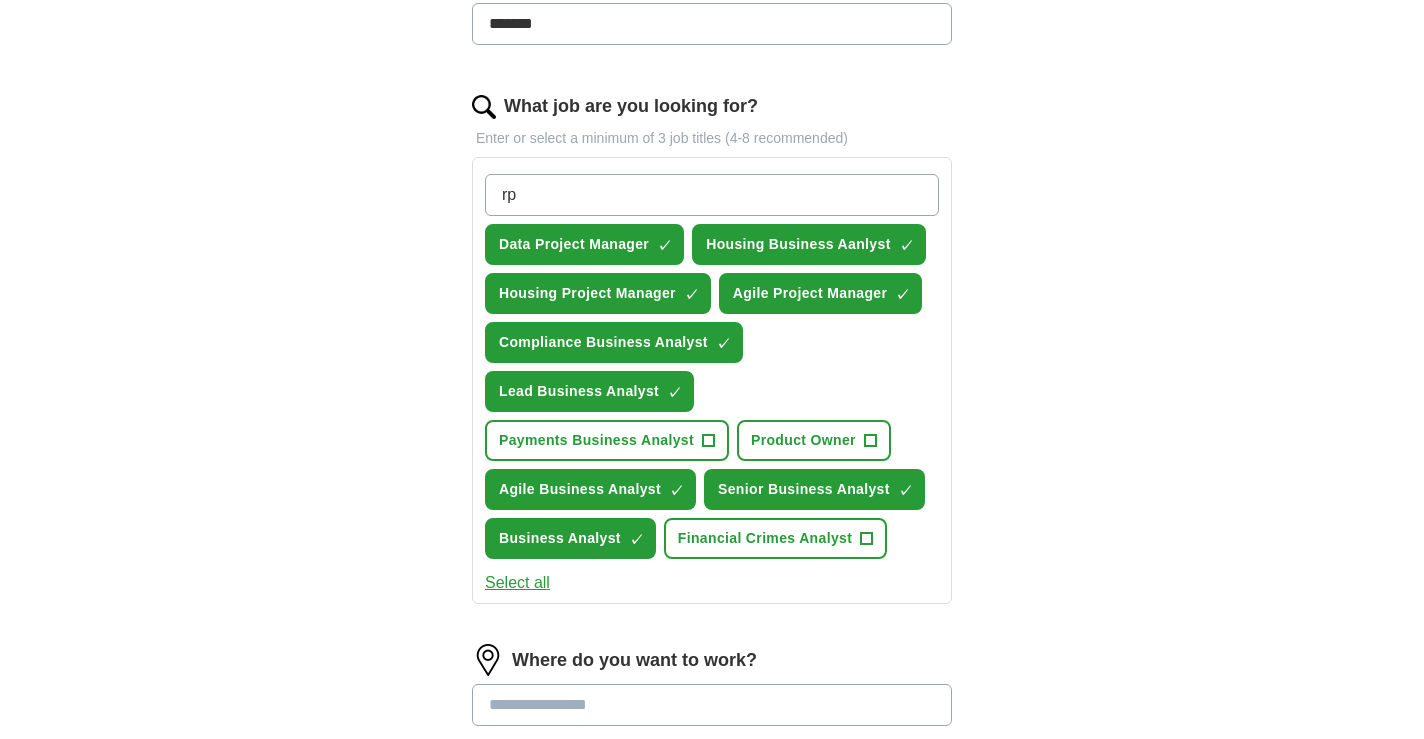 type on "r" 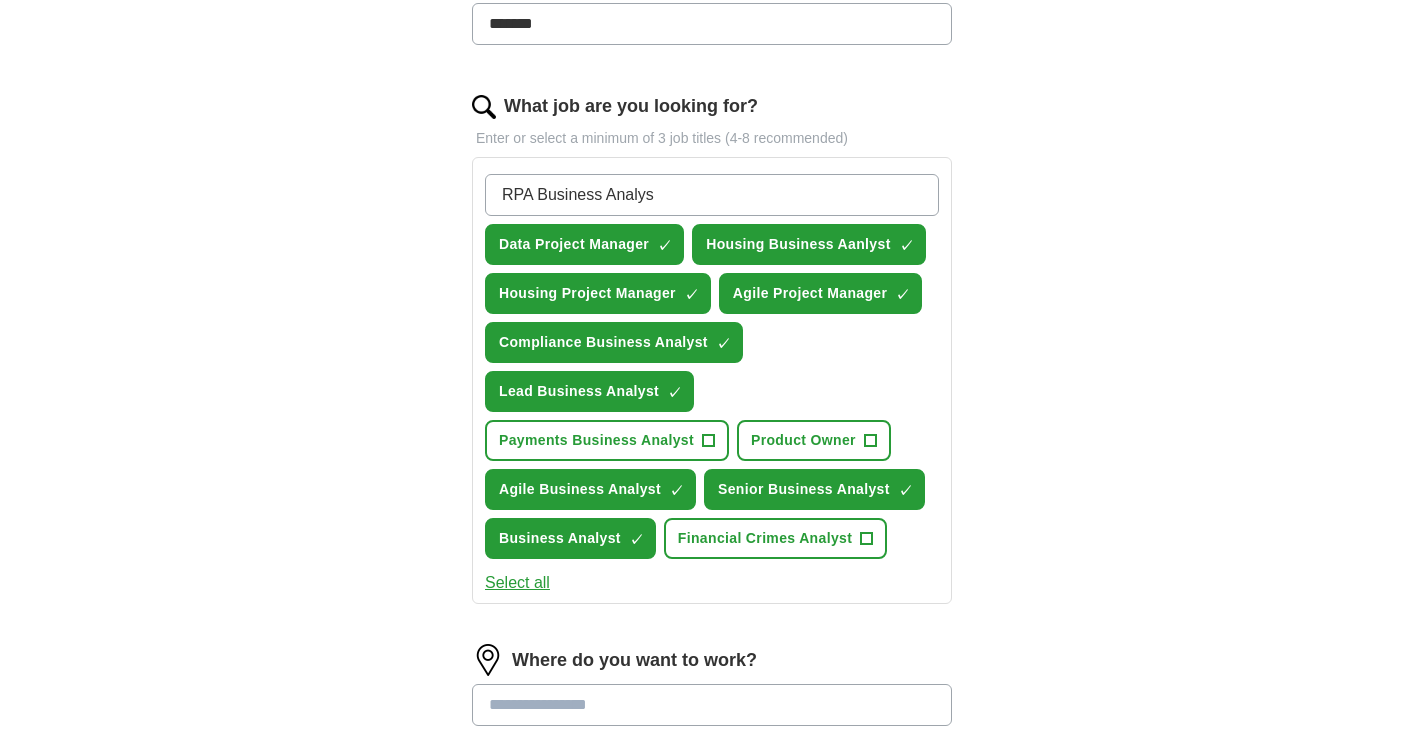 type on "RPA Business Analyst" 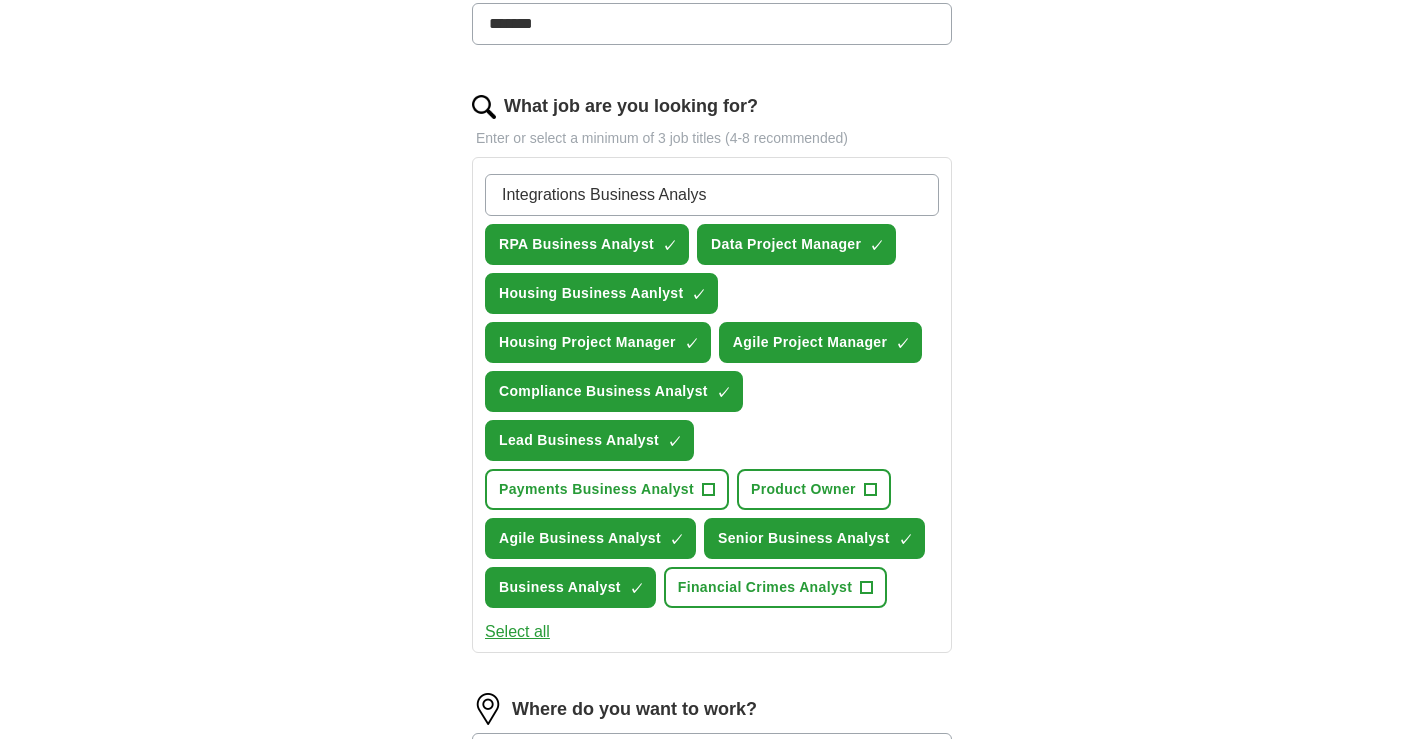 type on "Integrations Business Analyst" 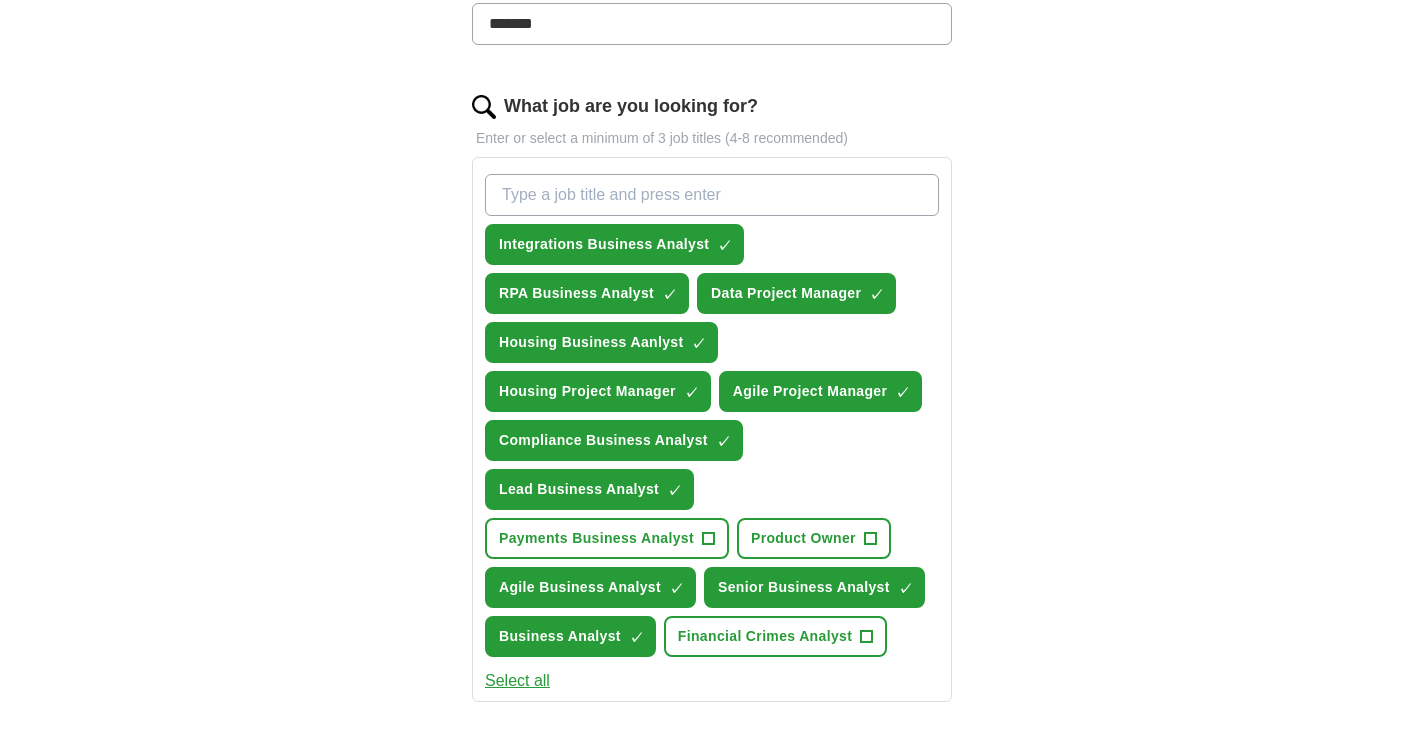 click on "What job are you looking for?" at bounding box center (712, 195) 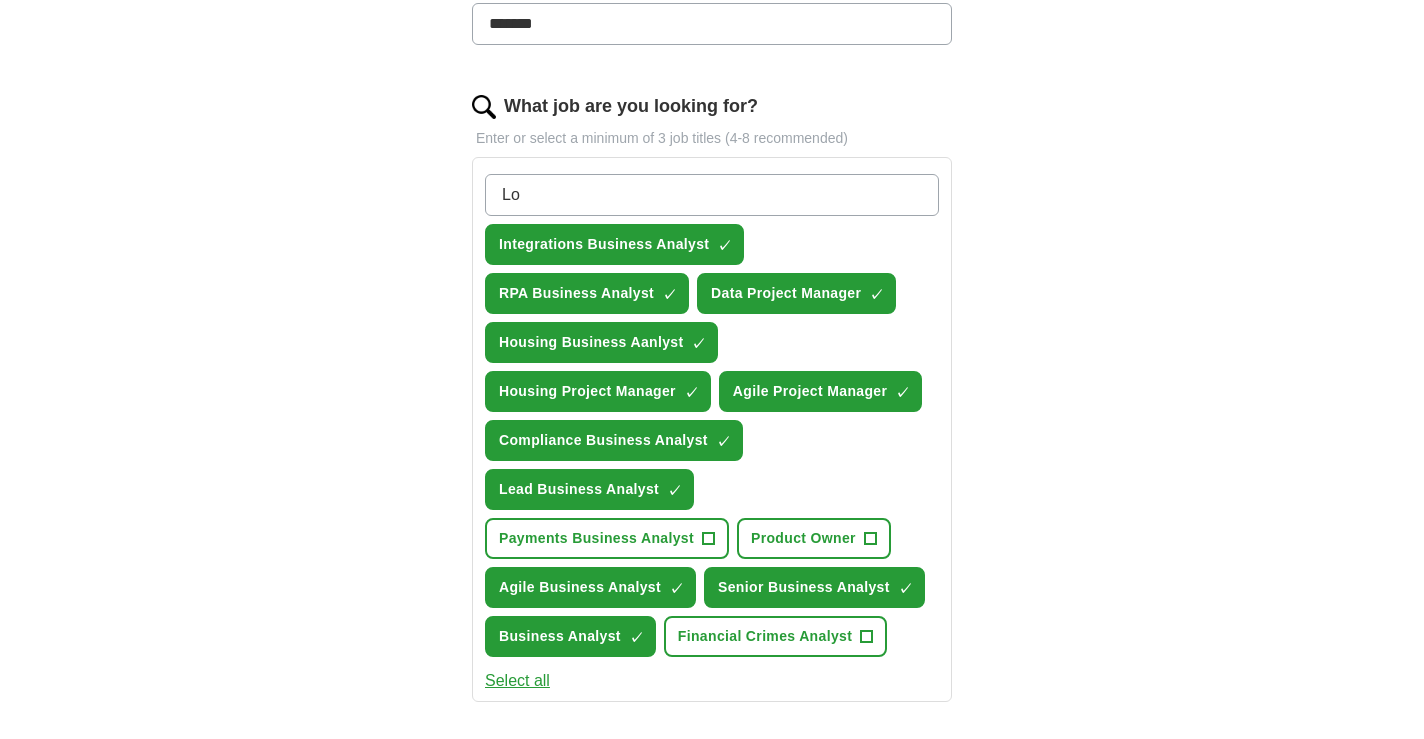 type on "L" 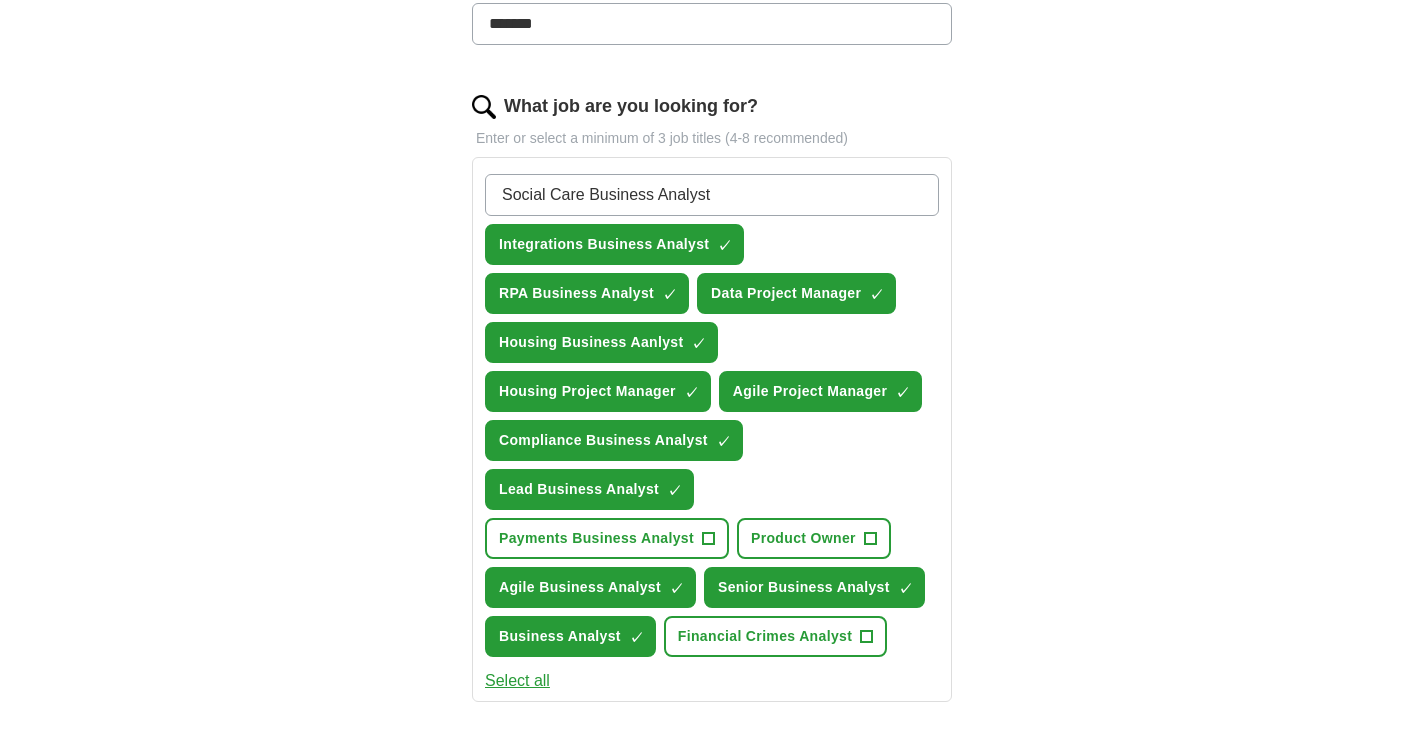 type on "Social Care Business Analyst" 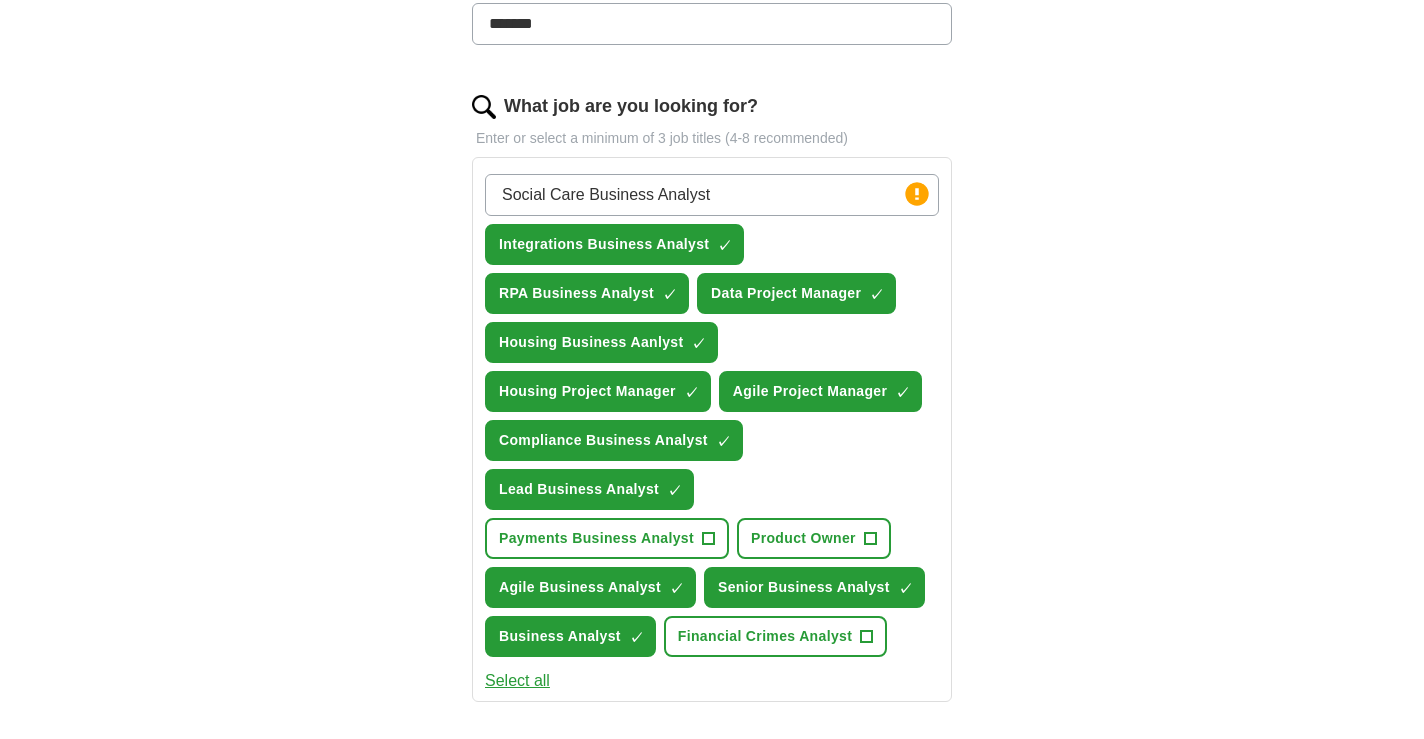 click on "Social Care Business Analyst" at bounding box center (712, 195) 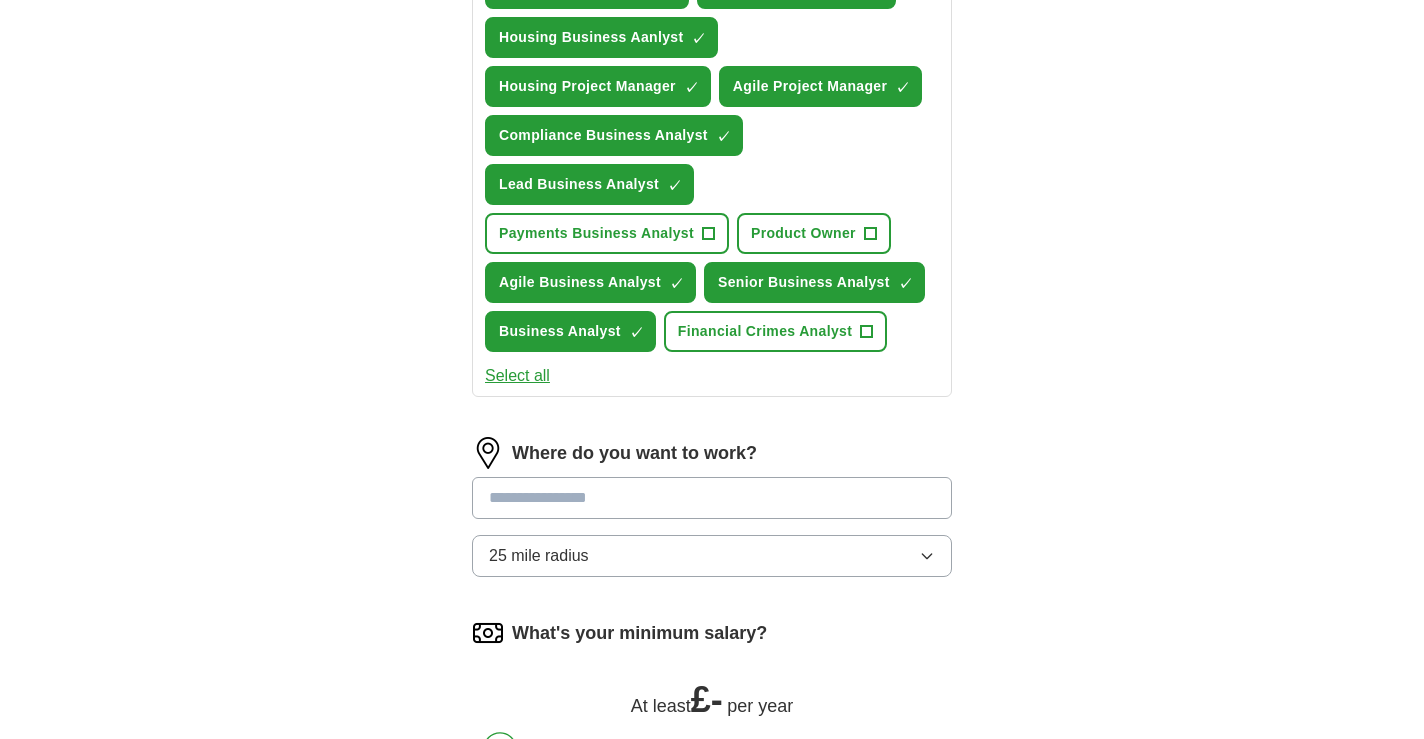 scroll, scrollTop: 871, scrollLeft: 0, axis: vertical 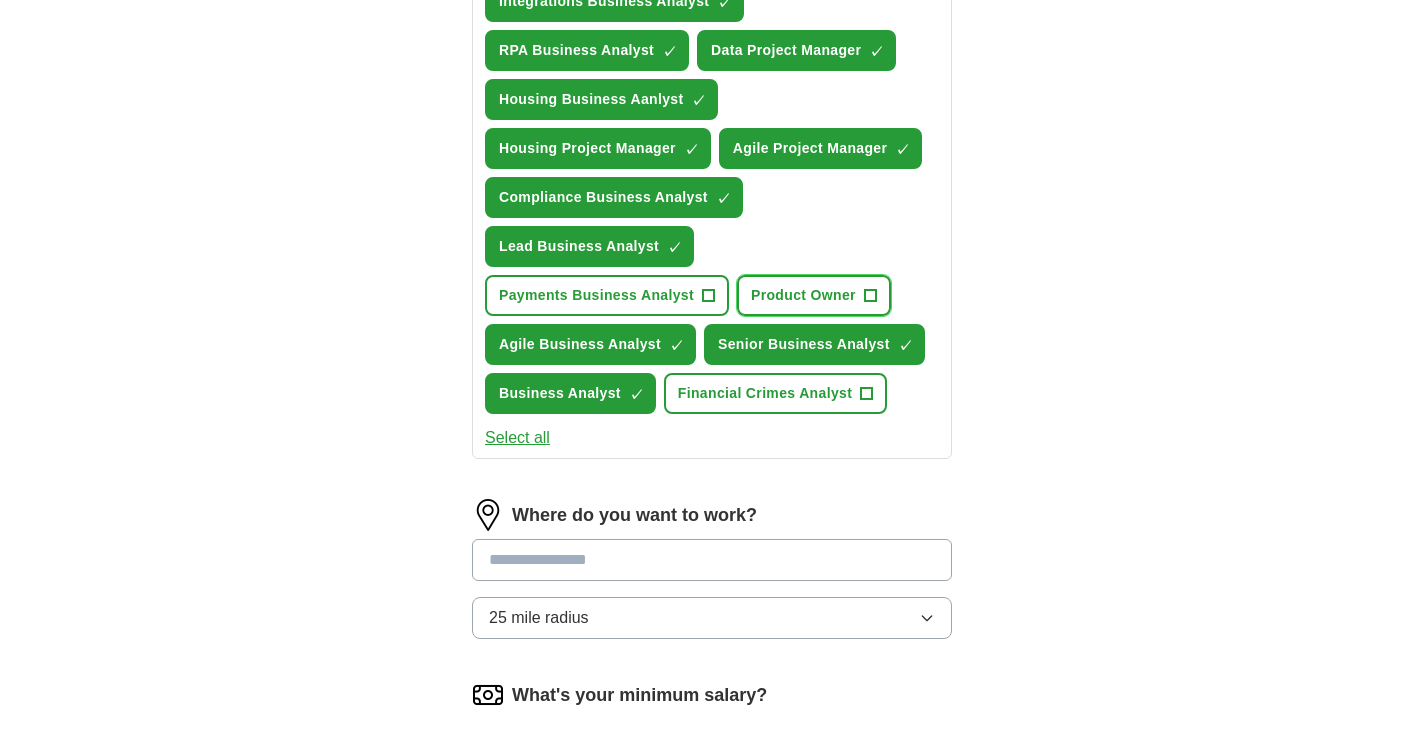 click on "Product Owner +" at bounding box center (814, 295) 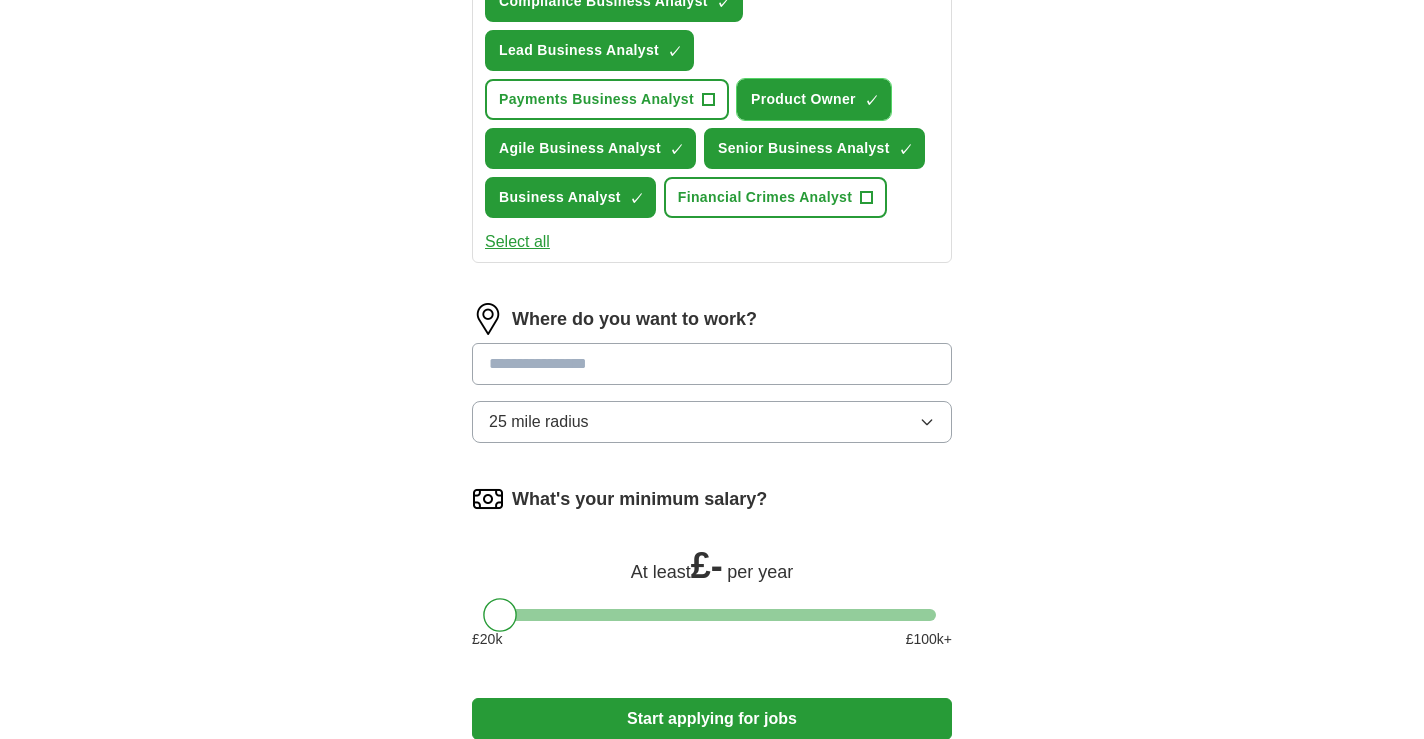 scroll, scrollTop: 1157, scrollLeft: 0, axis: vertical 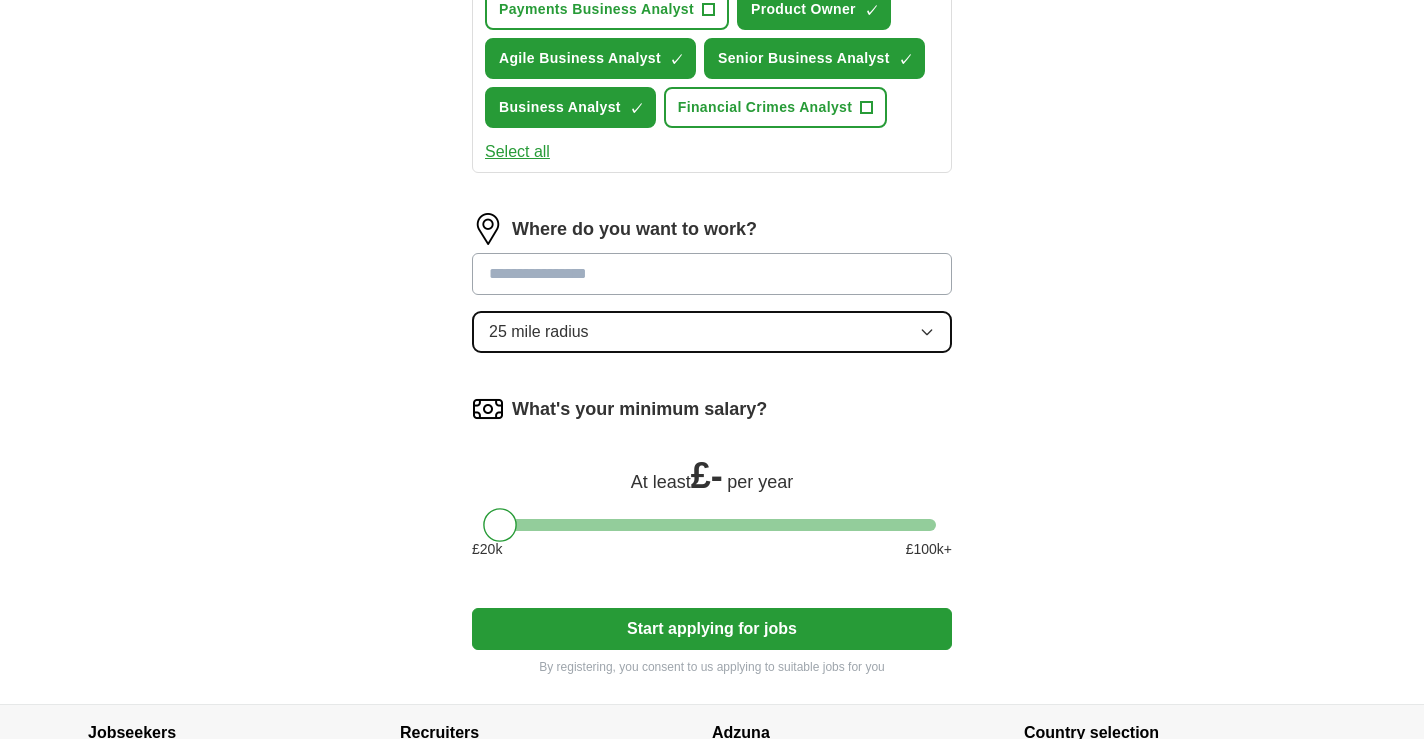 click on "25 mile radius" at bounding box center (712, 332) 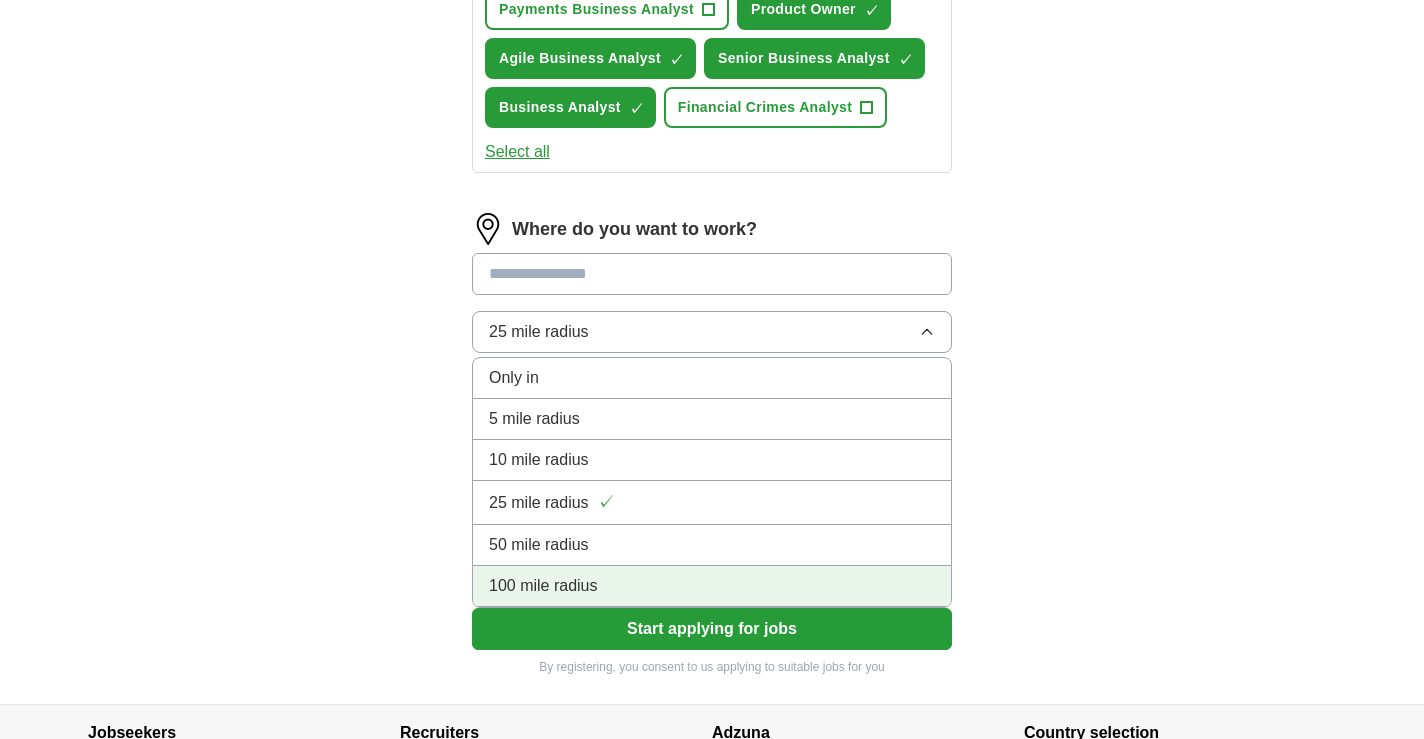 click on "100 mile radius" at bounding box center (543, 586) 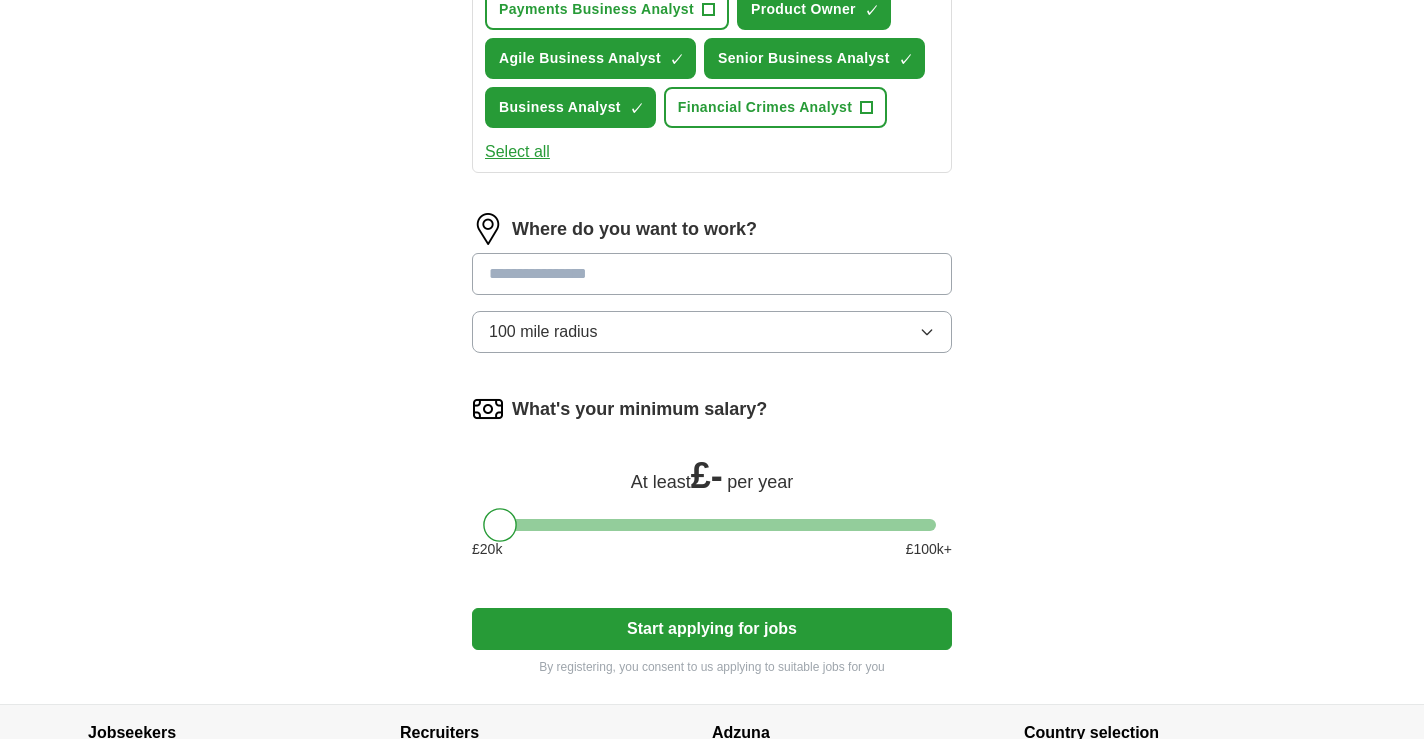 click at bounding box center (712, 274) 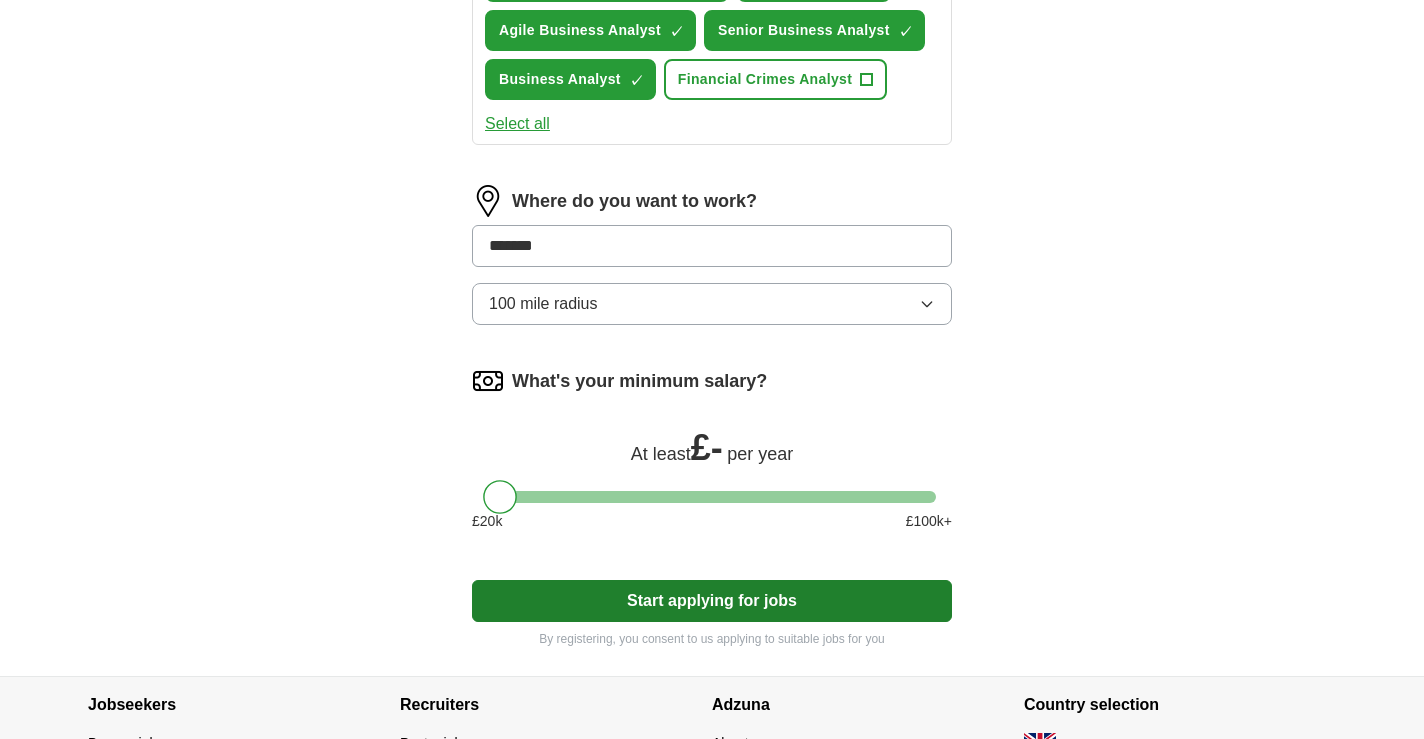 scroll, scrollTop: 1129, scrollLeft: 0, axis: vertical 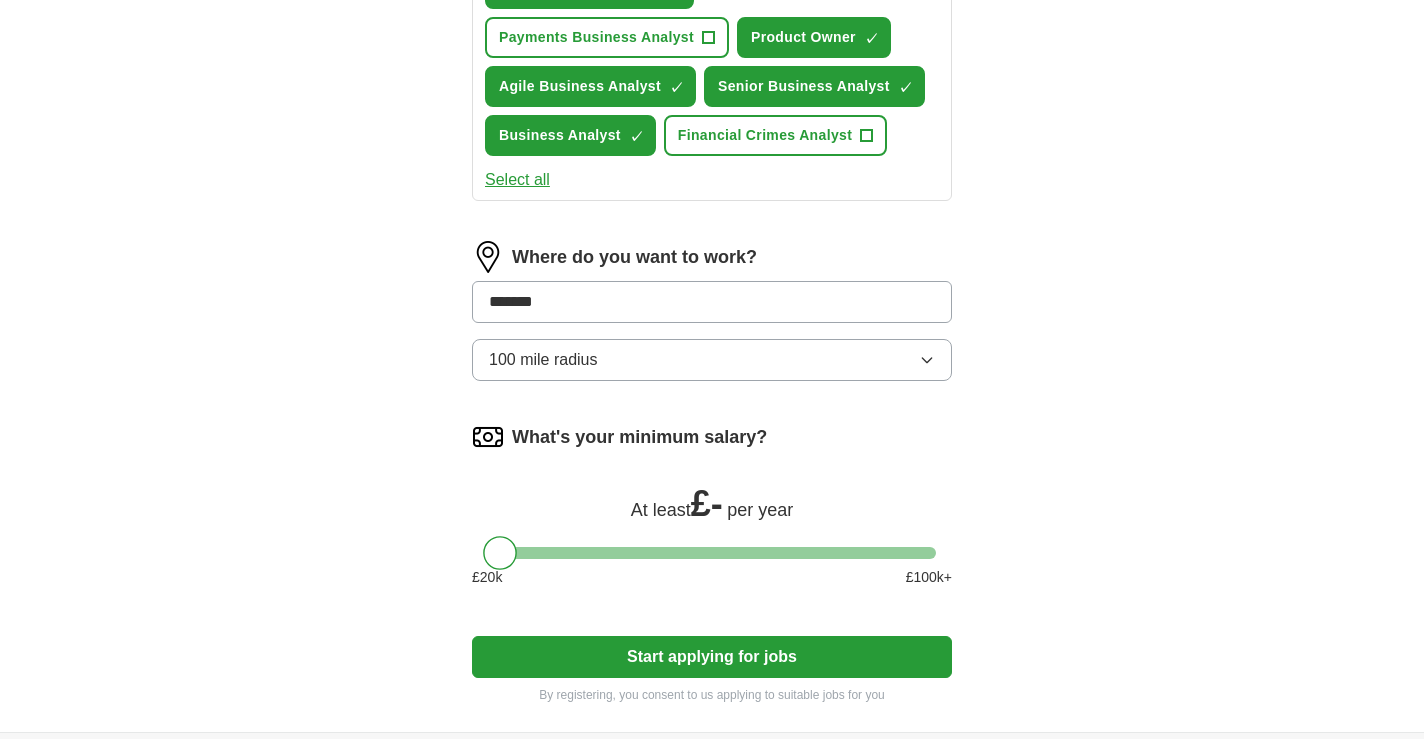 click on "Select a CV [NAME] Agile BA 2025.docx 19/02/2025, 18:31 Upload a different  CV By uploading your  CV  you agree to our   T&Cs   and   Privacy Notice . First Name ******** Last Name ******* What job are you looking for? Enter or select a minimum of 3 job titles (4-8 recommended) Social Care Business Analyst ✓ × Integrations Business Analyst ✓ × RPA Business Analyst ✓ × Data Project Manager ✓ × Housing Business Aanlyst ✓ × Housing Project Manager ✓ × Agile Project Manager ✓ × Compliance Business Analyst ✓ × Lead Business Analyst ✓ × Payments Business Analyst + Product Owner ✓ × Agile Business Analyst ✓ × Senior Business Analyst ✓ × Business Analyst ✓ × Financial Crimes Analyst + Select all Where do you want to work? ******* 100 mile radius What's your minimum salary? At least  £ -   per year £ 20 k £ 100 k+ Start applying for jobs By registering, you consent to us applying to suitable jobs for you" at bounding box center [712, -76] 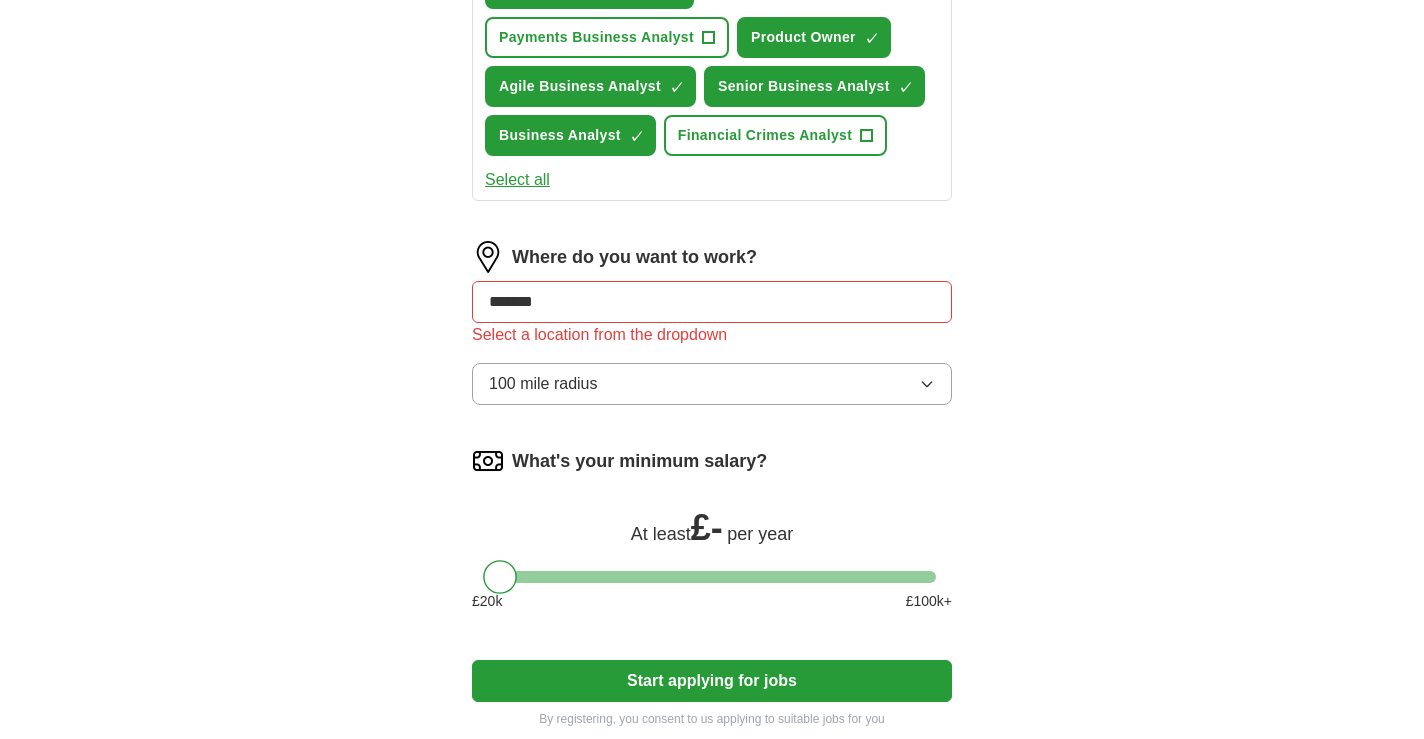 click on "At least" at bounding box center (661, 534) 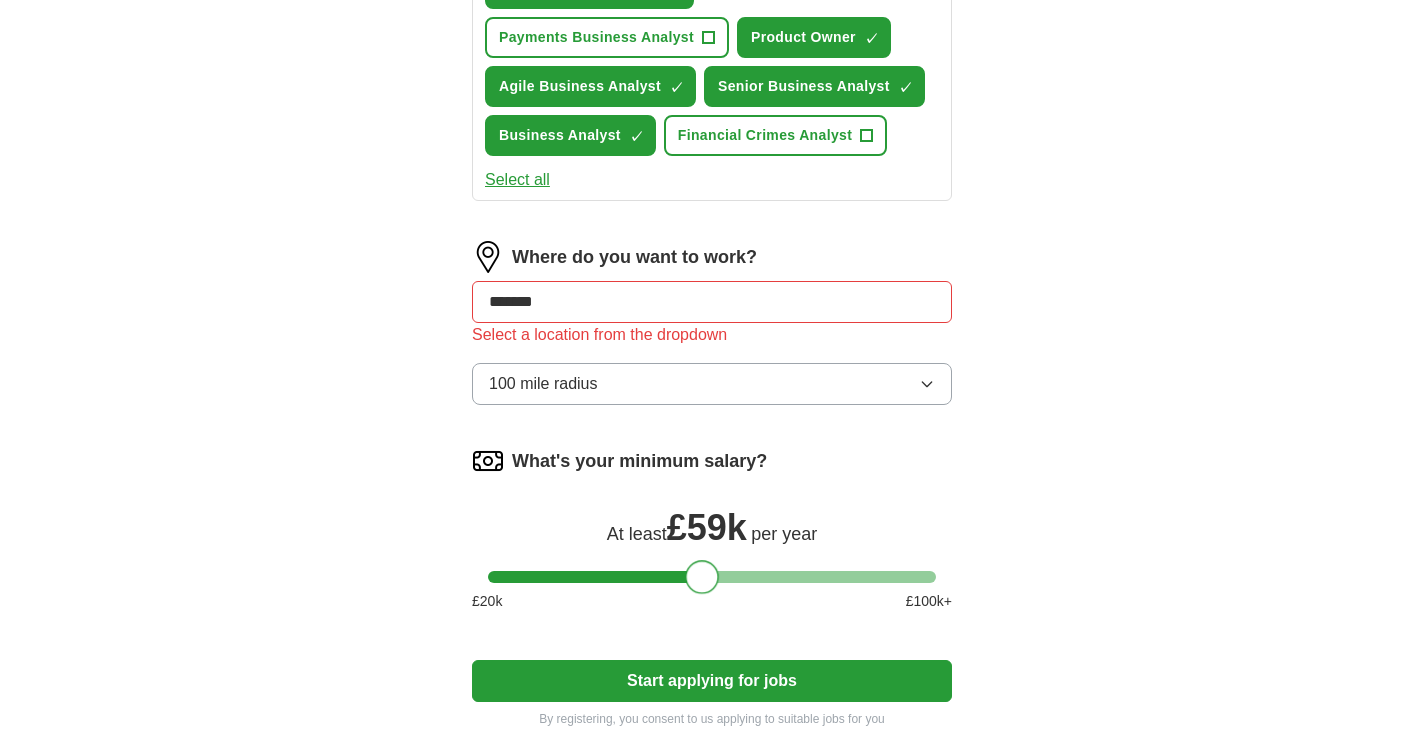 drag, startPoint x: 500, startPoint y: 576, endPoint x: 704, endPoint y: 589, distance: 204.4138 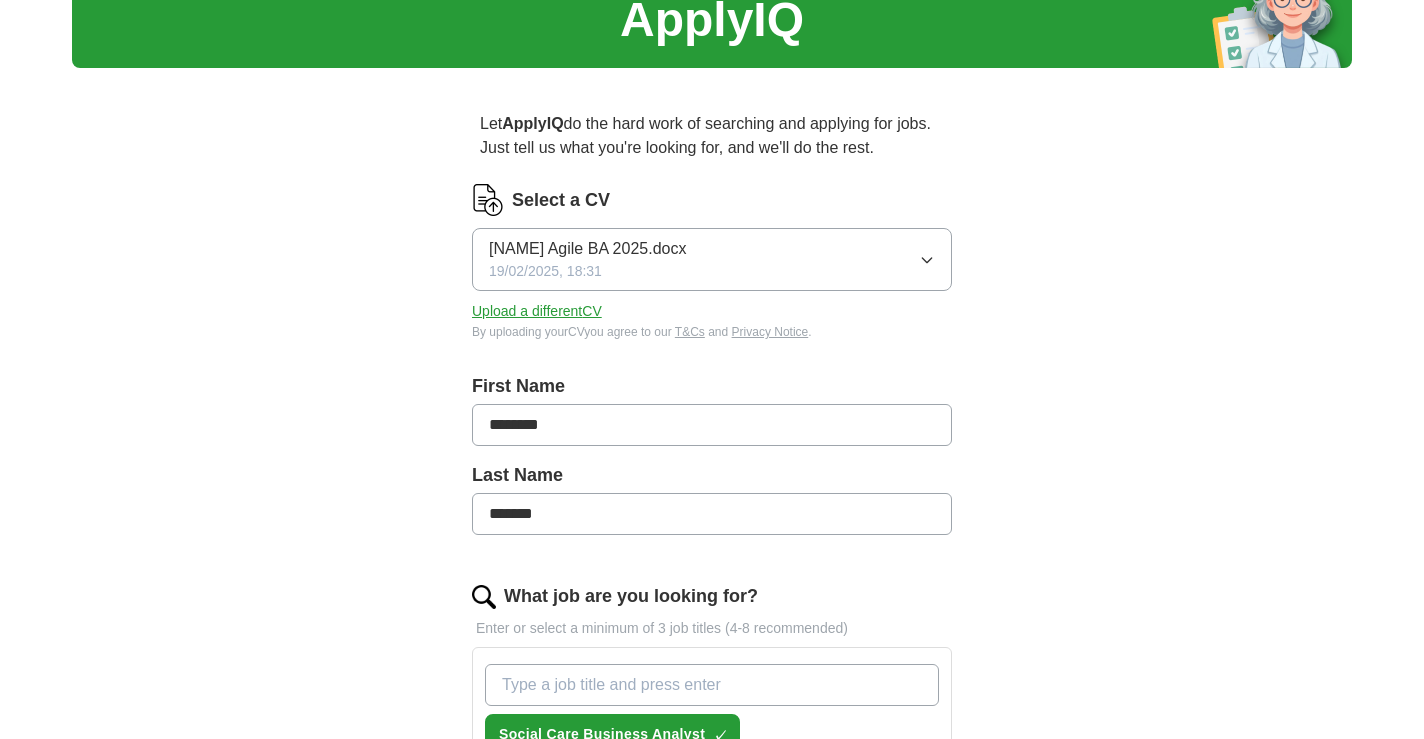 scroll, scrollTop: 0, scrollLeft: 0, axis: both 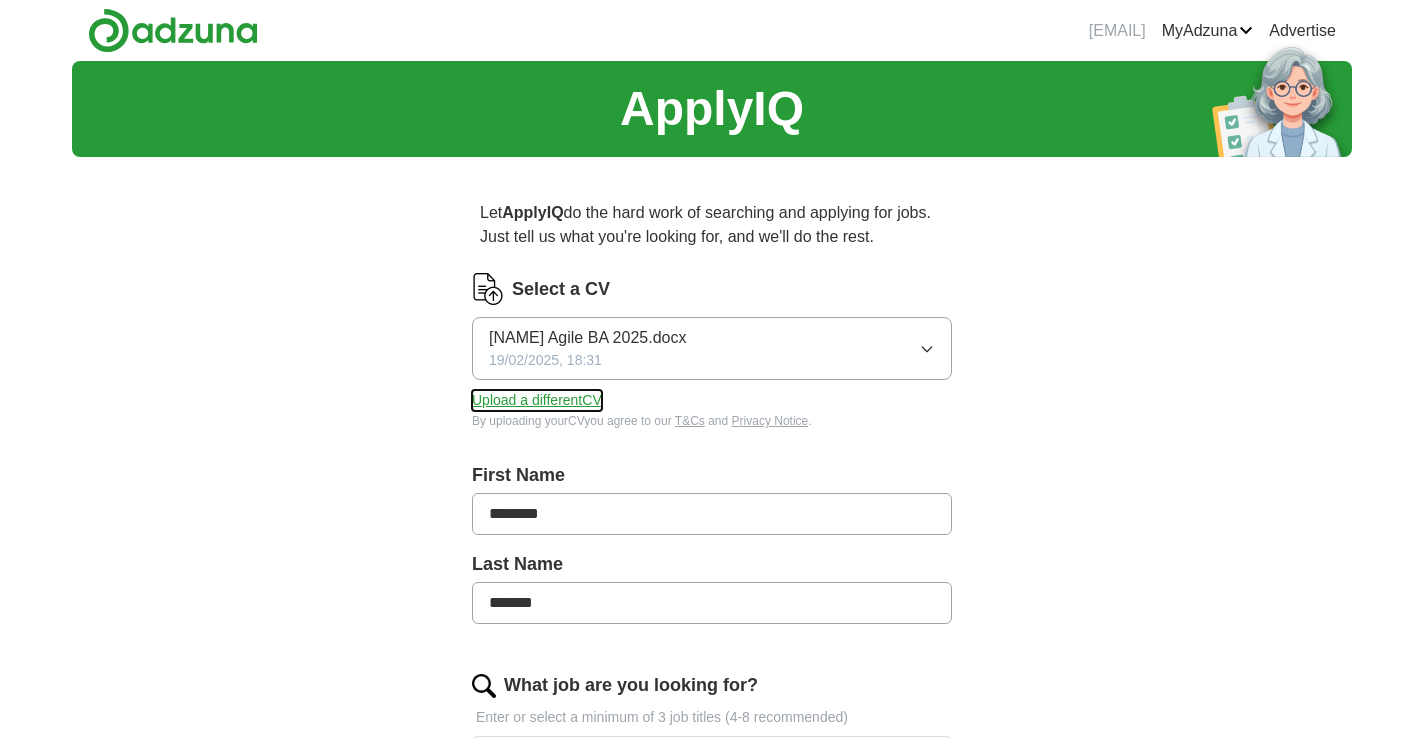 click on "Upload a different  CV" at bounding box center [537, 400] 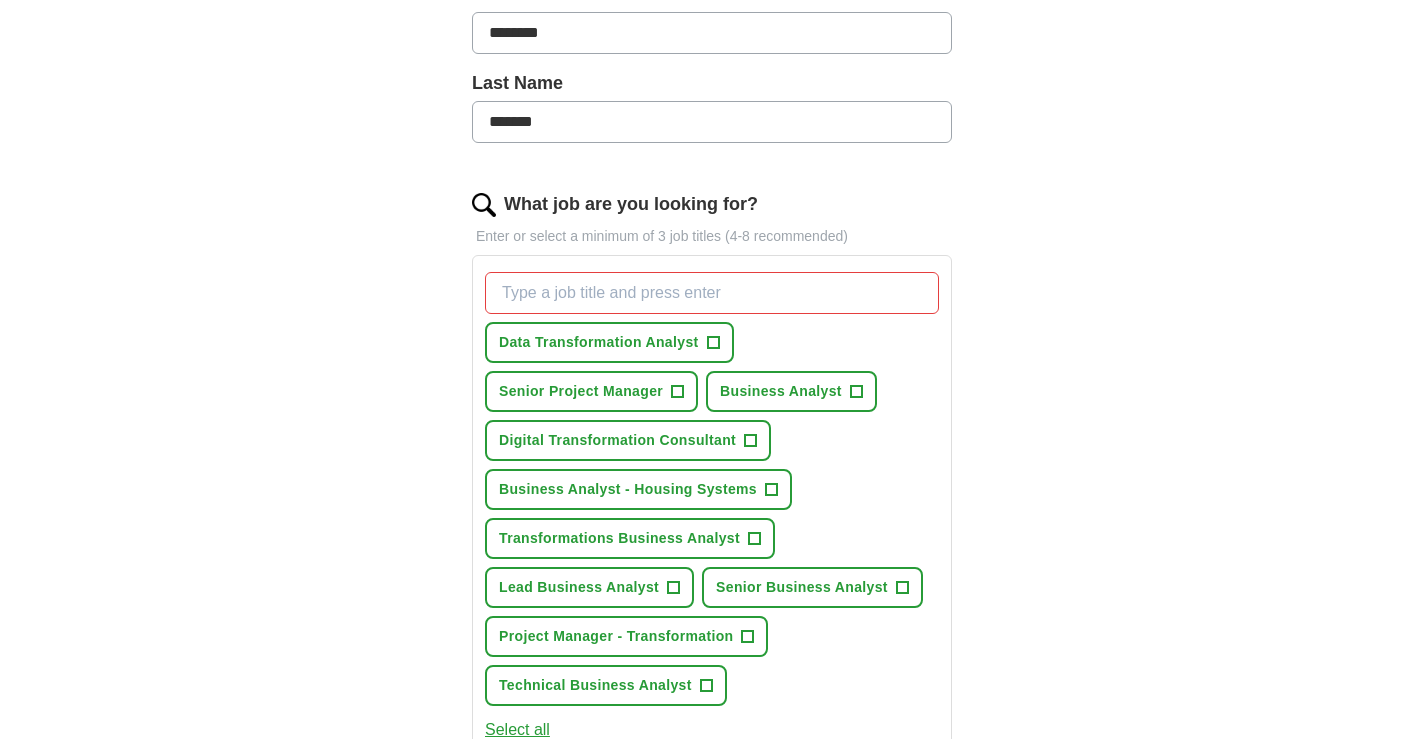 scroll, scrollTop: 487, scrollLeft: 0, axis: vertical 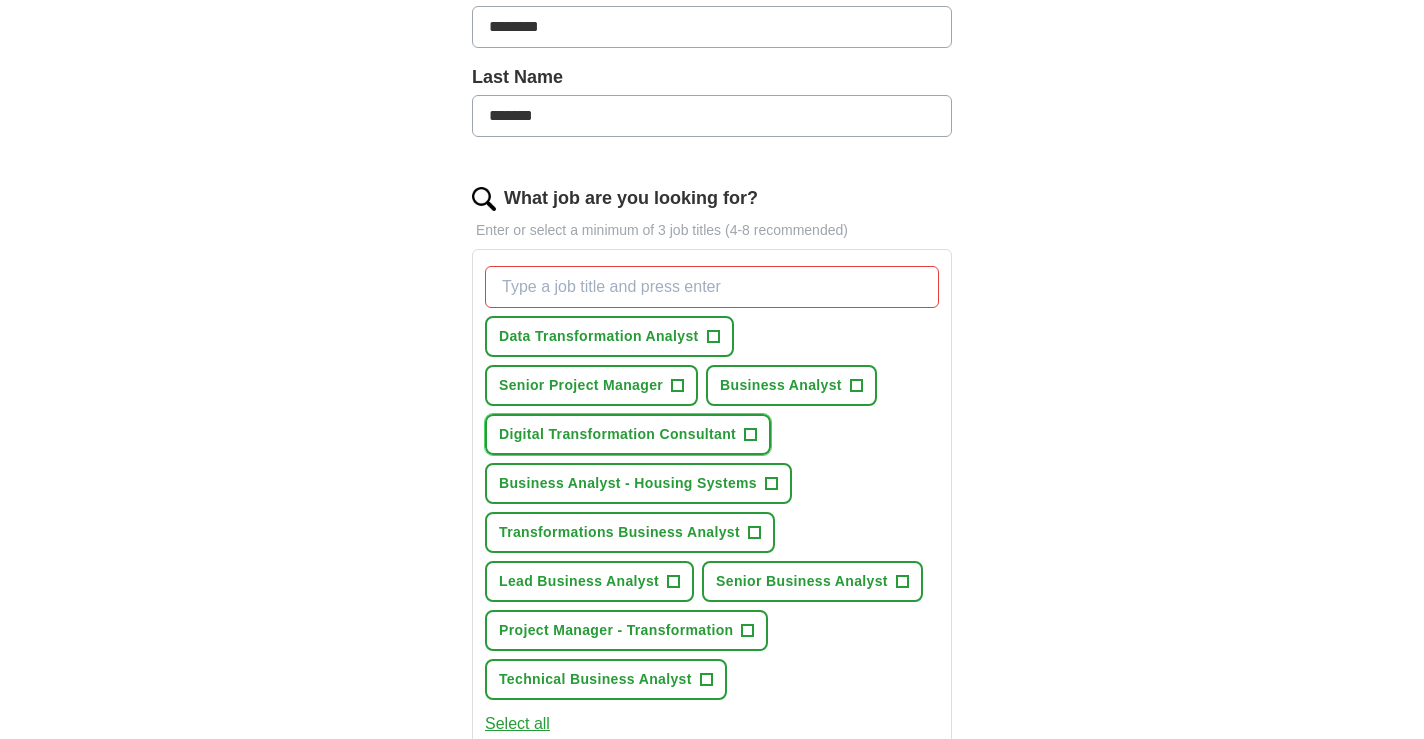 click on "+" at bounding box center [751, 435] 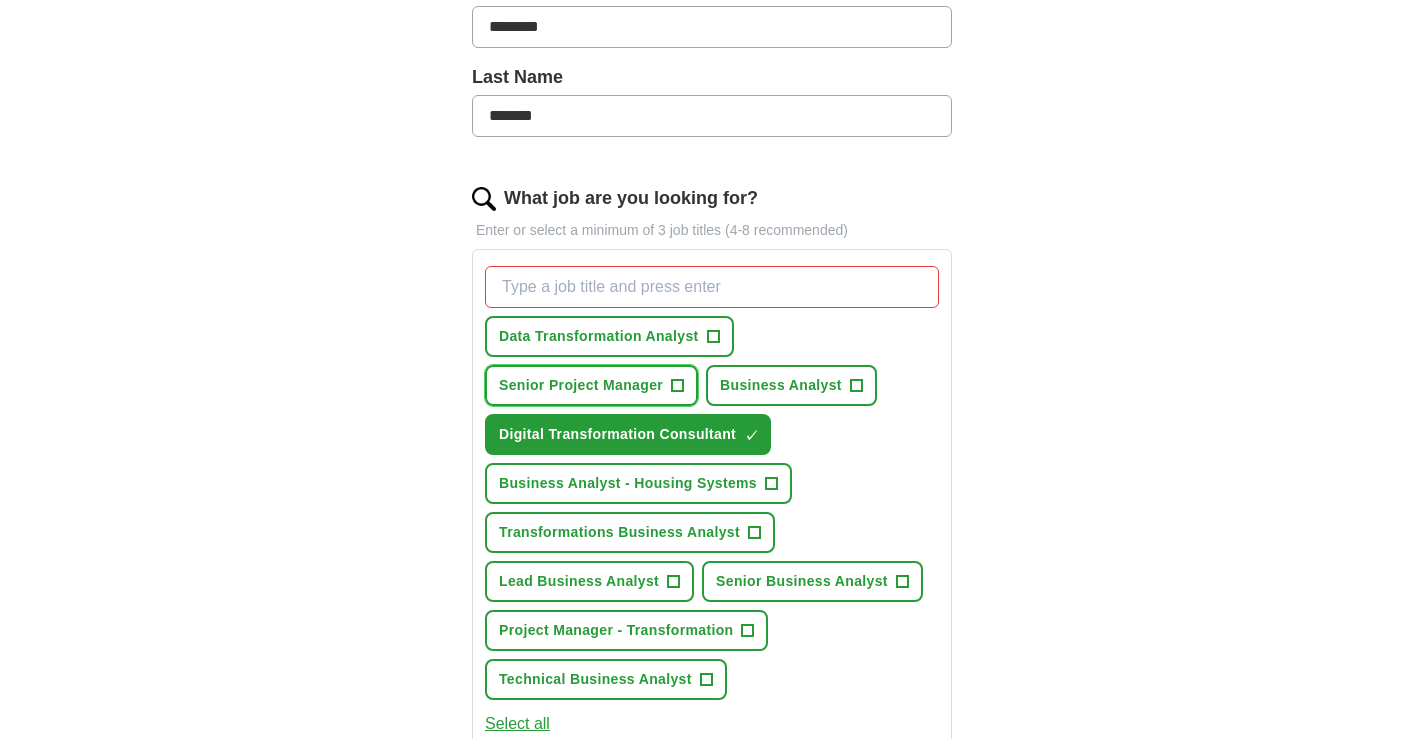 click on "+" at bounding box center [678, 386] 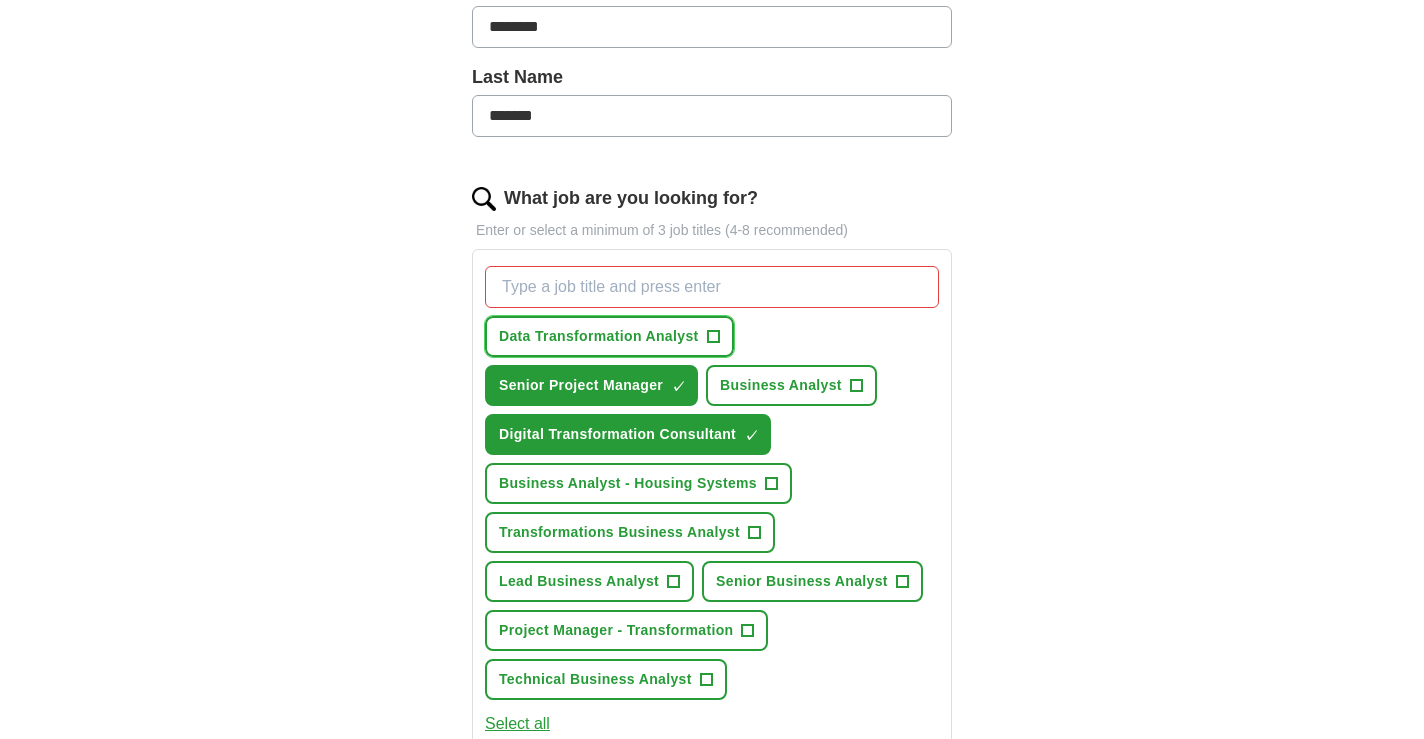 click on "+" at bounding box center [713, 337] 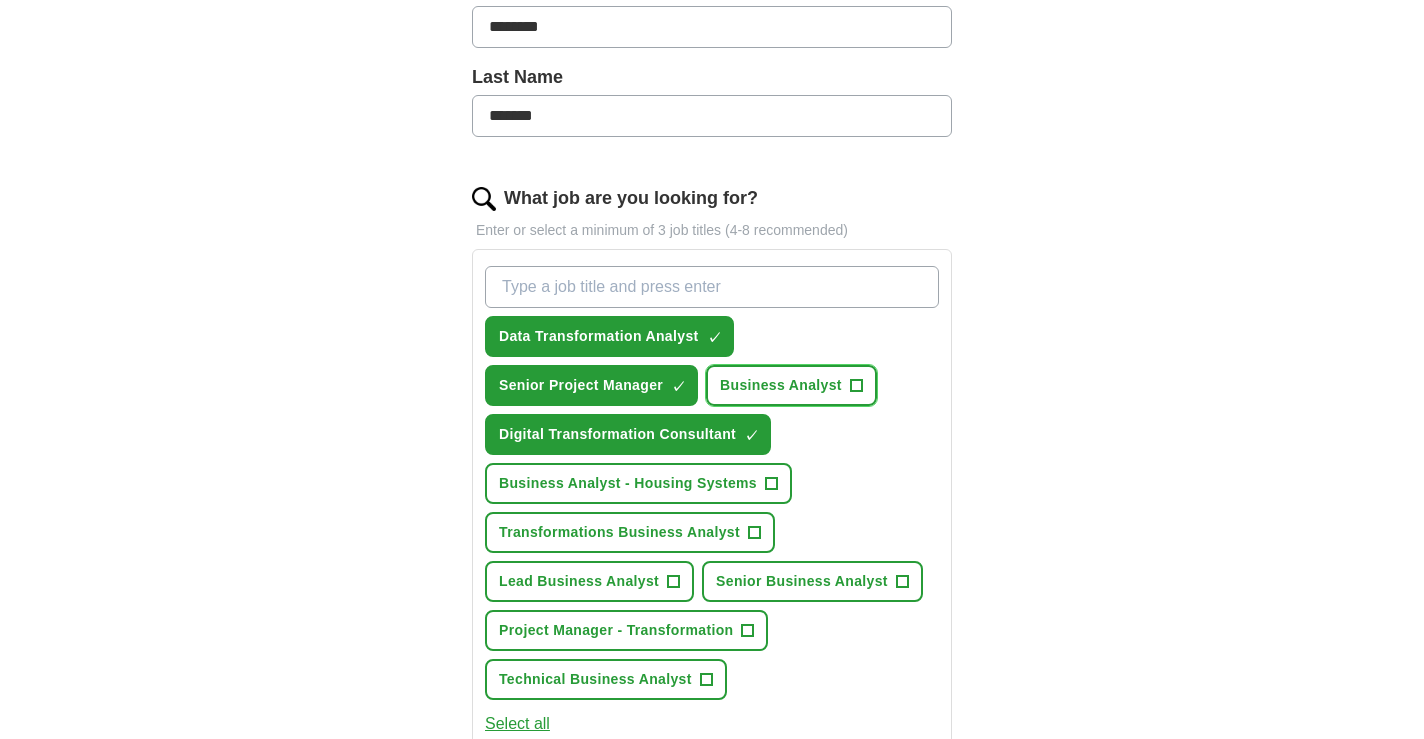 click on "Business Analyst +" at bounding box center (791, 385) 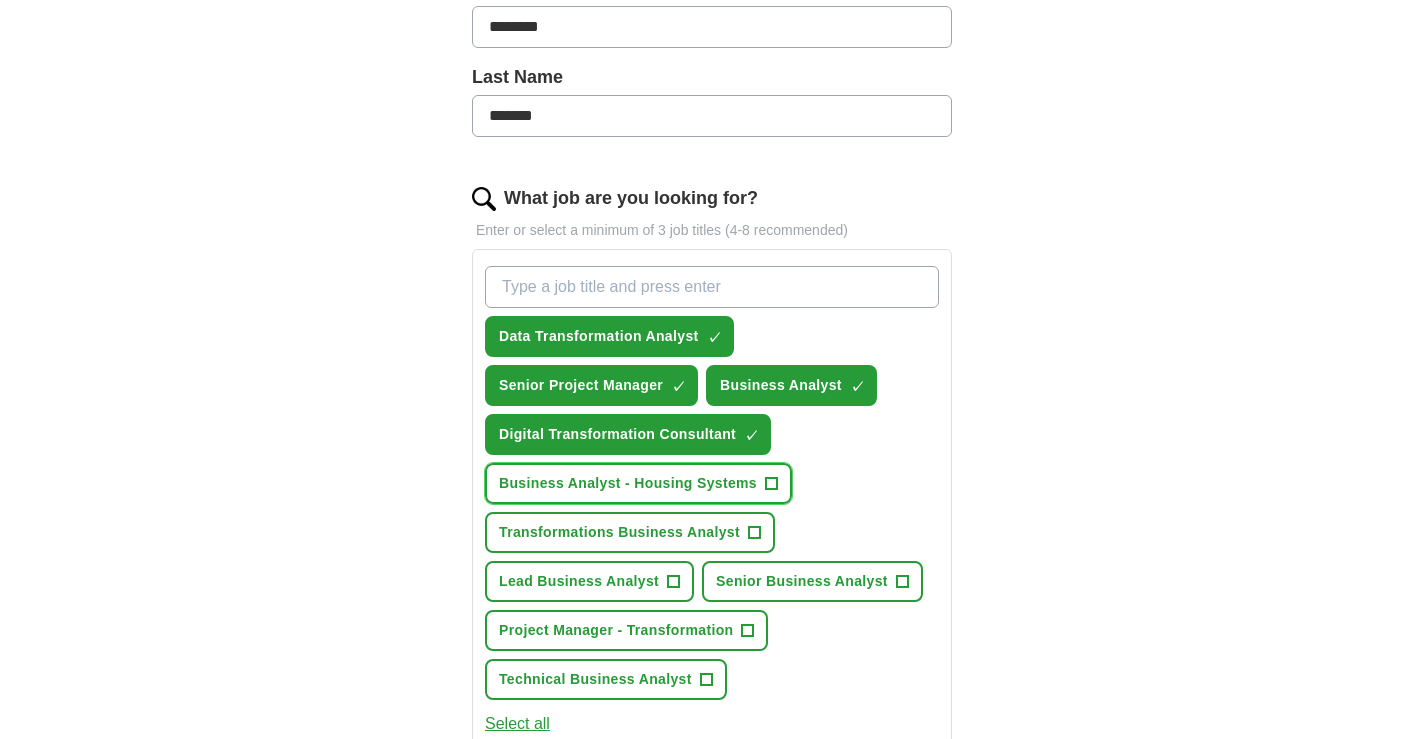 click on "+" at bounding box center (772, 484) 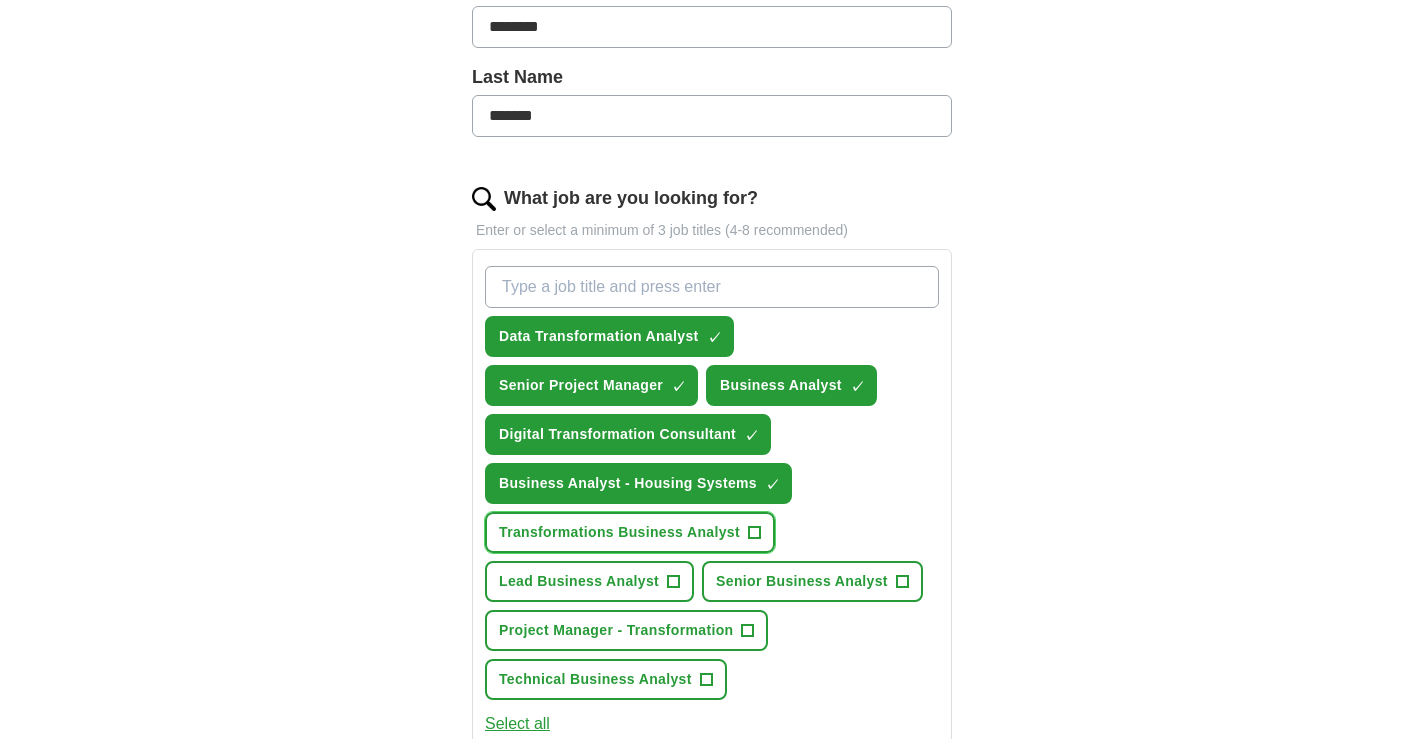 click on "Transformations Business Analyst +" at bounding box center (630, 532) 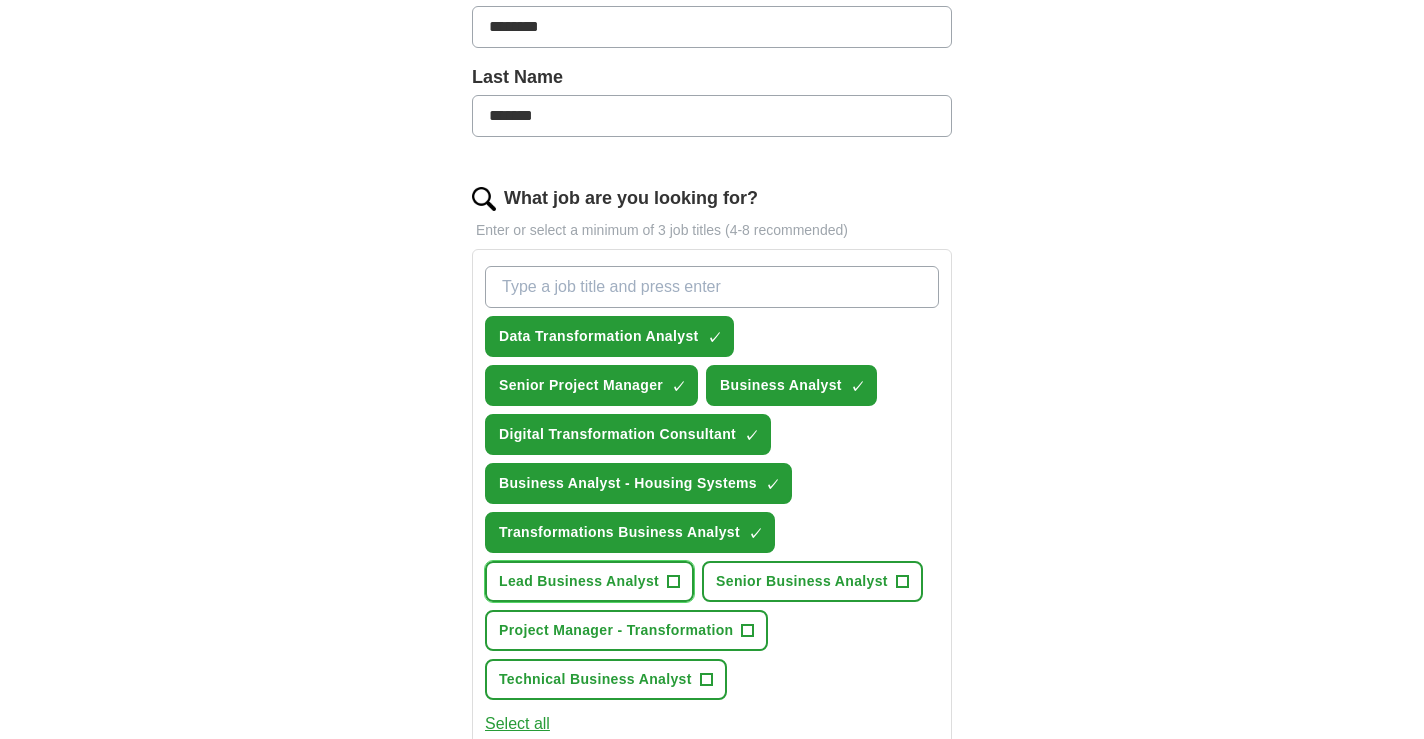 click on "+" at bounding box center (674, 582) 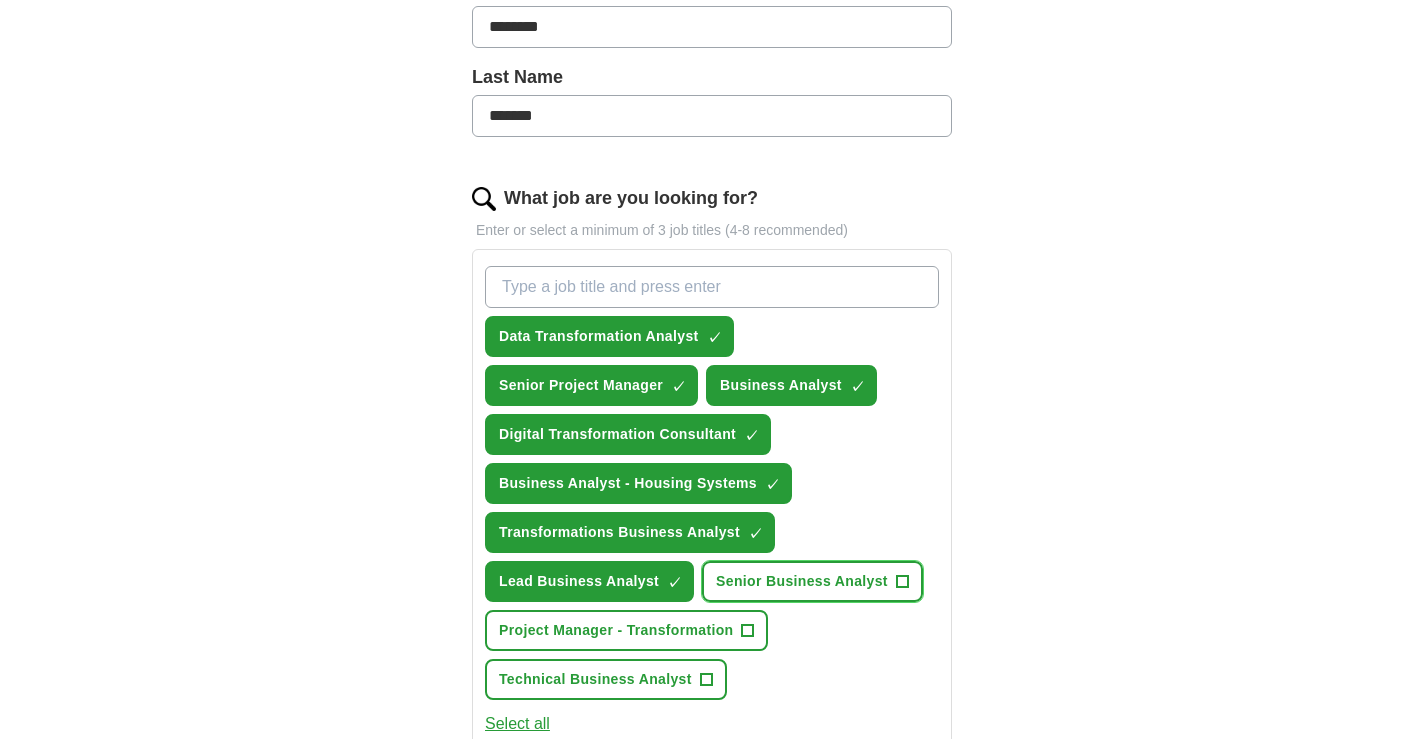 click on "Senior Business Analyst" at bounding box center [802, 581] 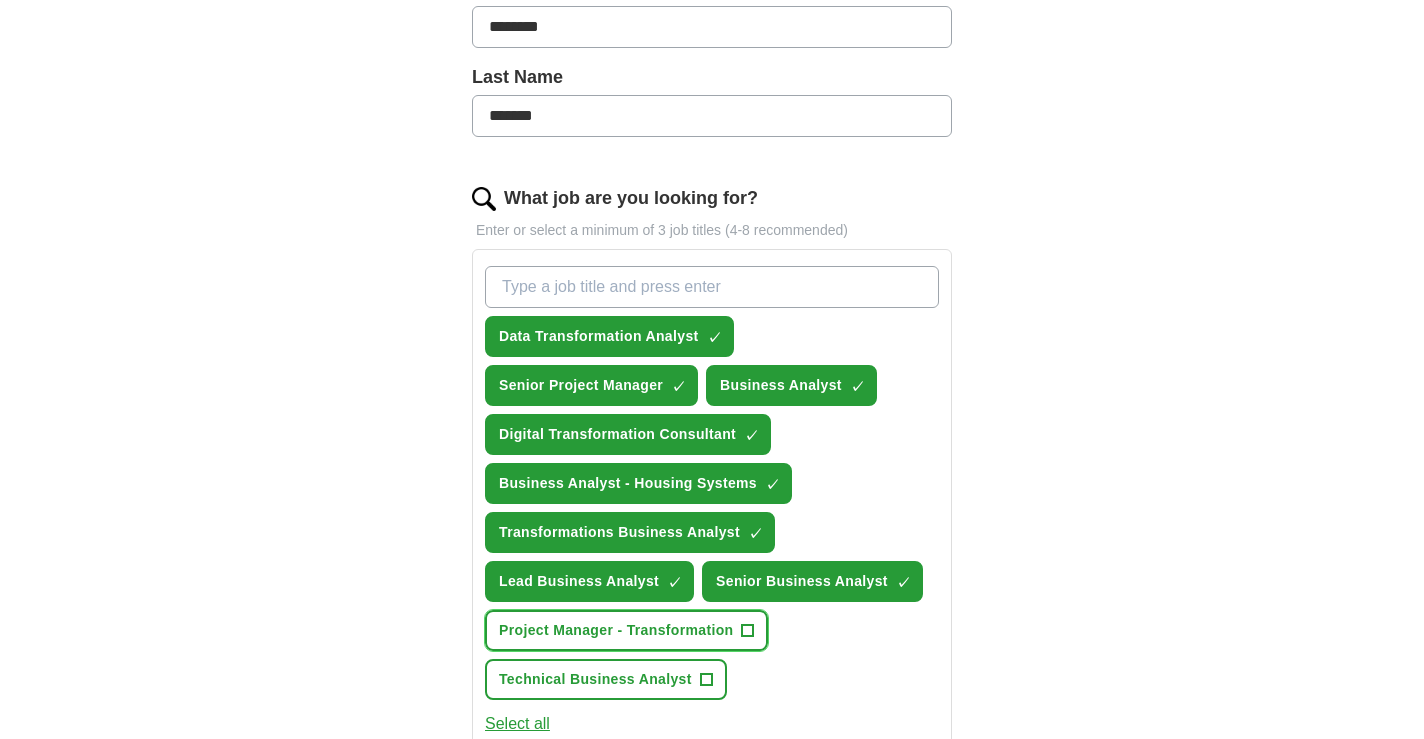 click on "Project Manager - Transformation" at bounding box center (616, 630) 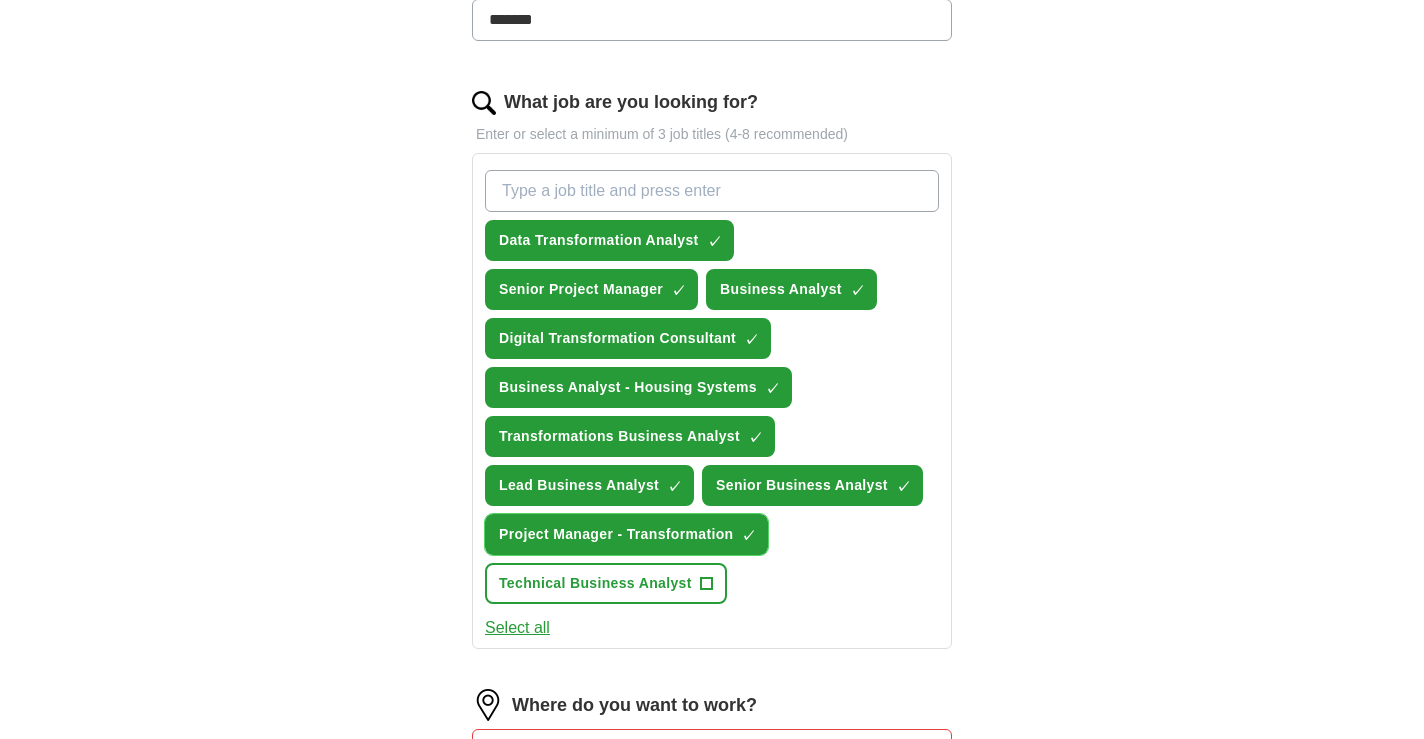 scroll, scrollTop: 592, scrollLeft: 0, axis: vertical 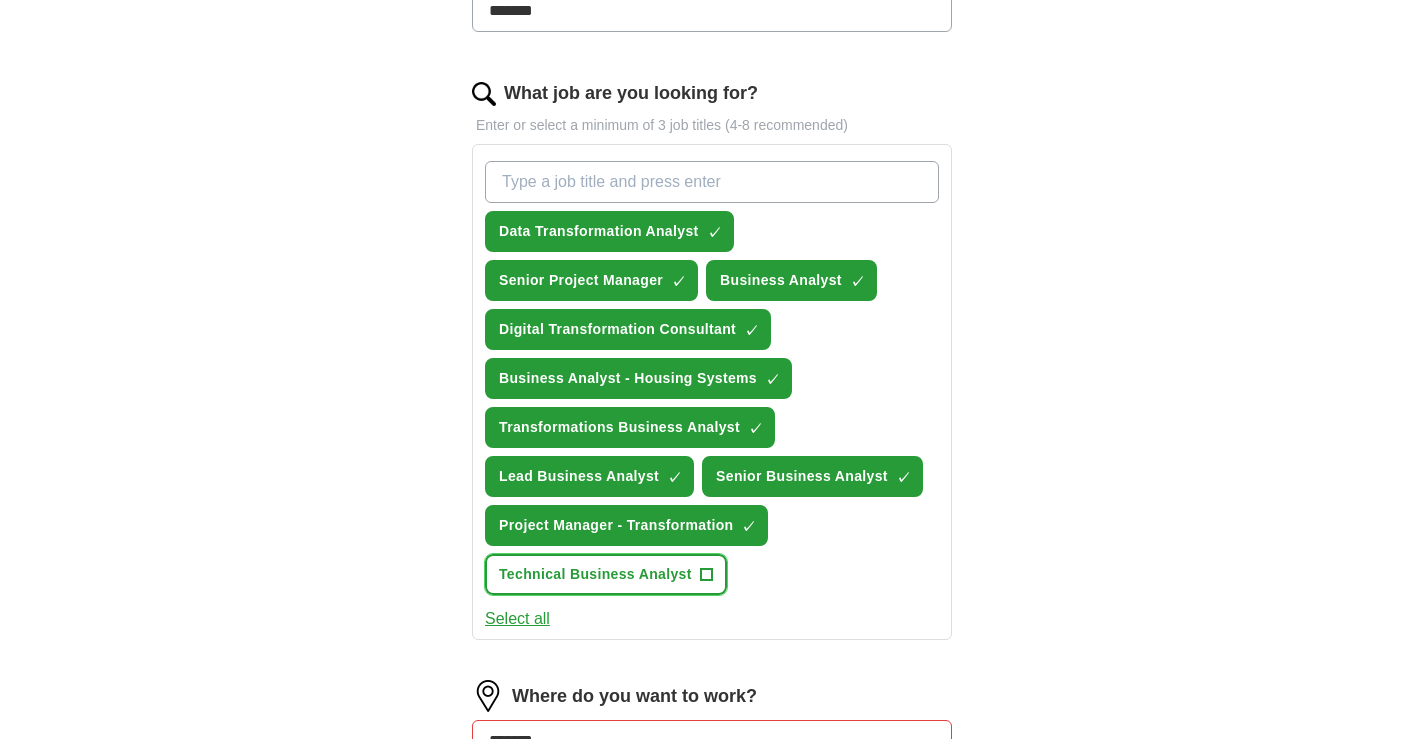 click on "Technical Business Analyst" at bounding box center (595, 574) 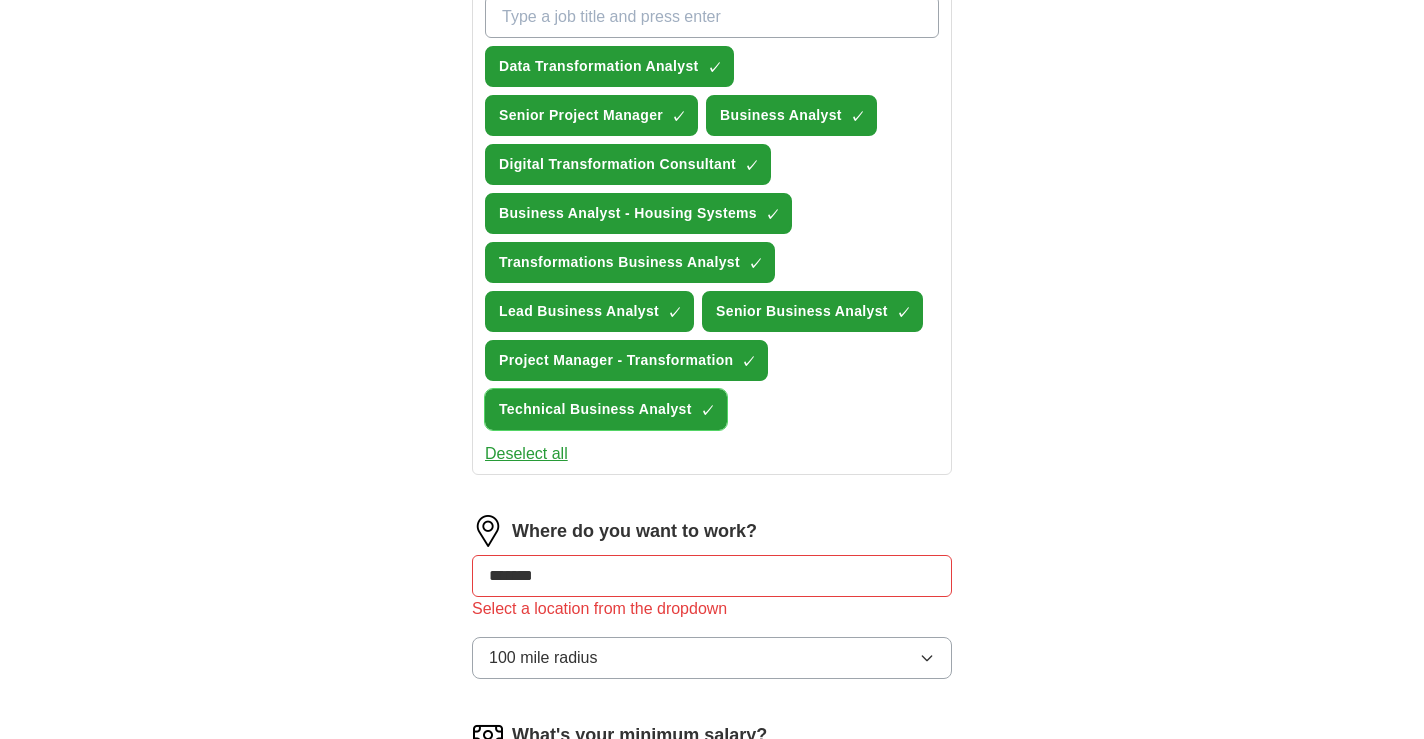 scroll, scrollTop: 812, scrollLeft: 0, axis: vertical 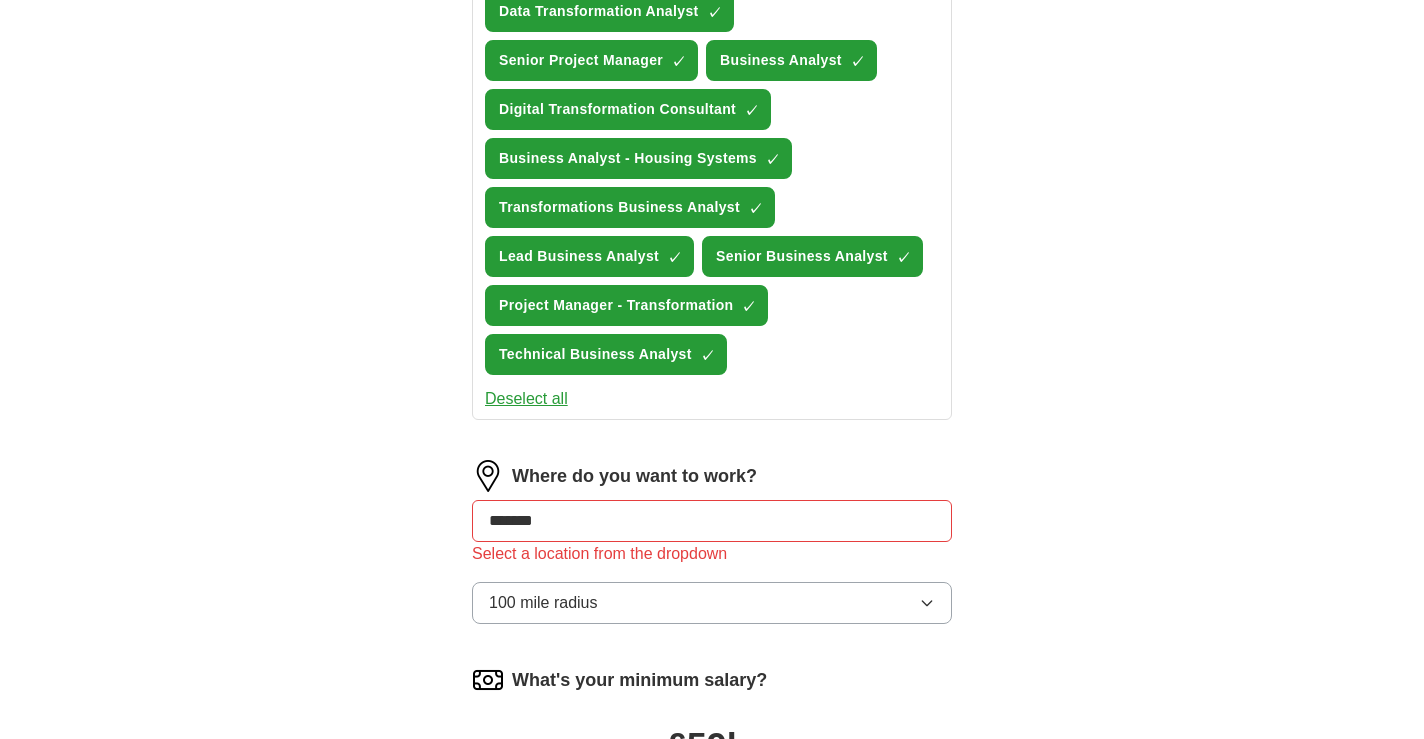 click on "*******" at bounding box center [712, 521] 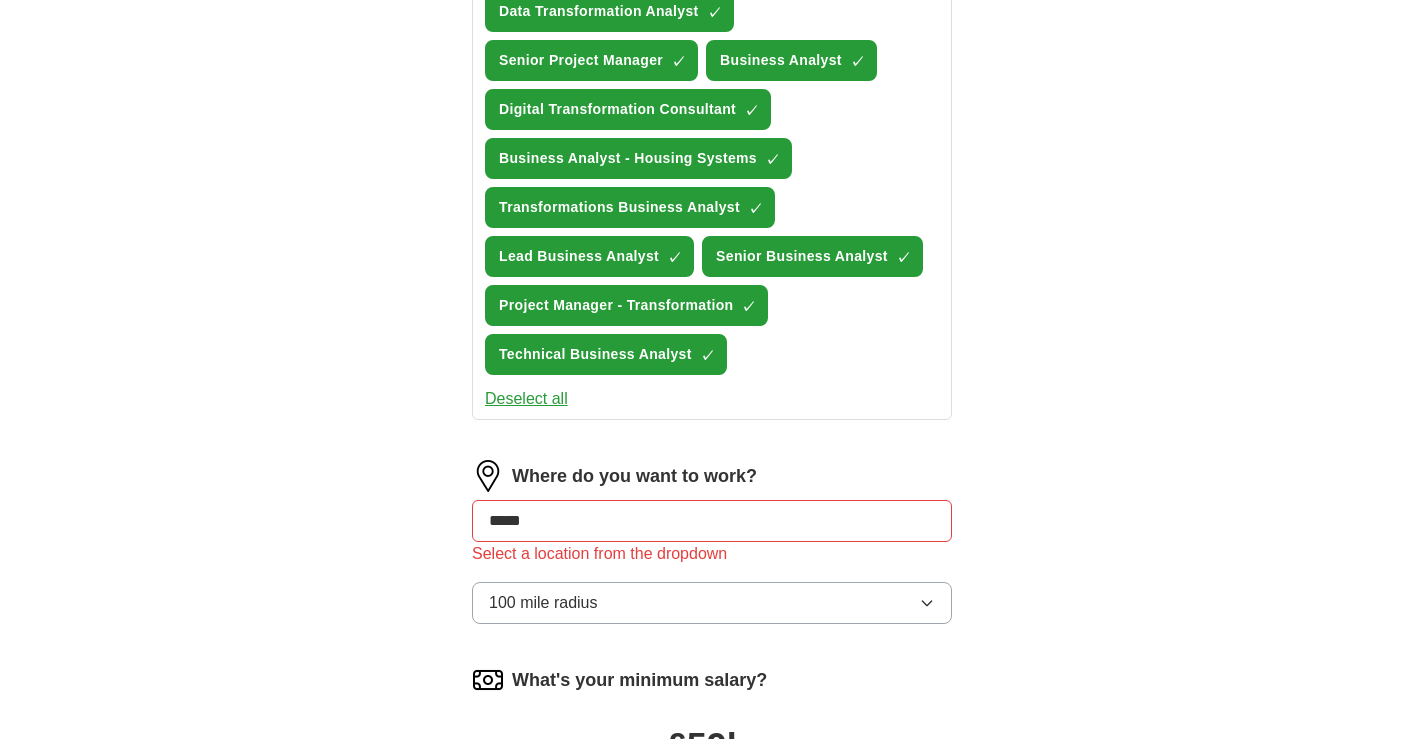 type on "****" 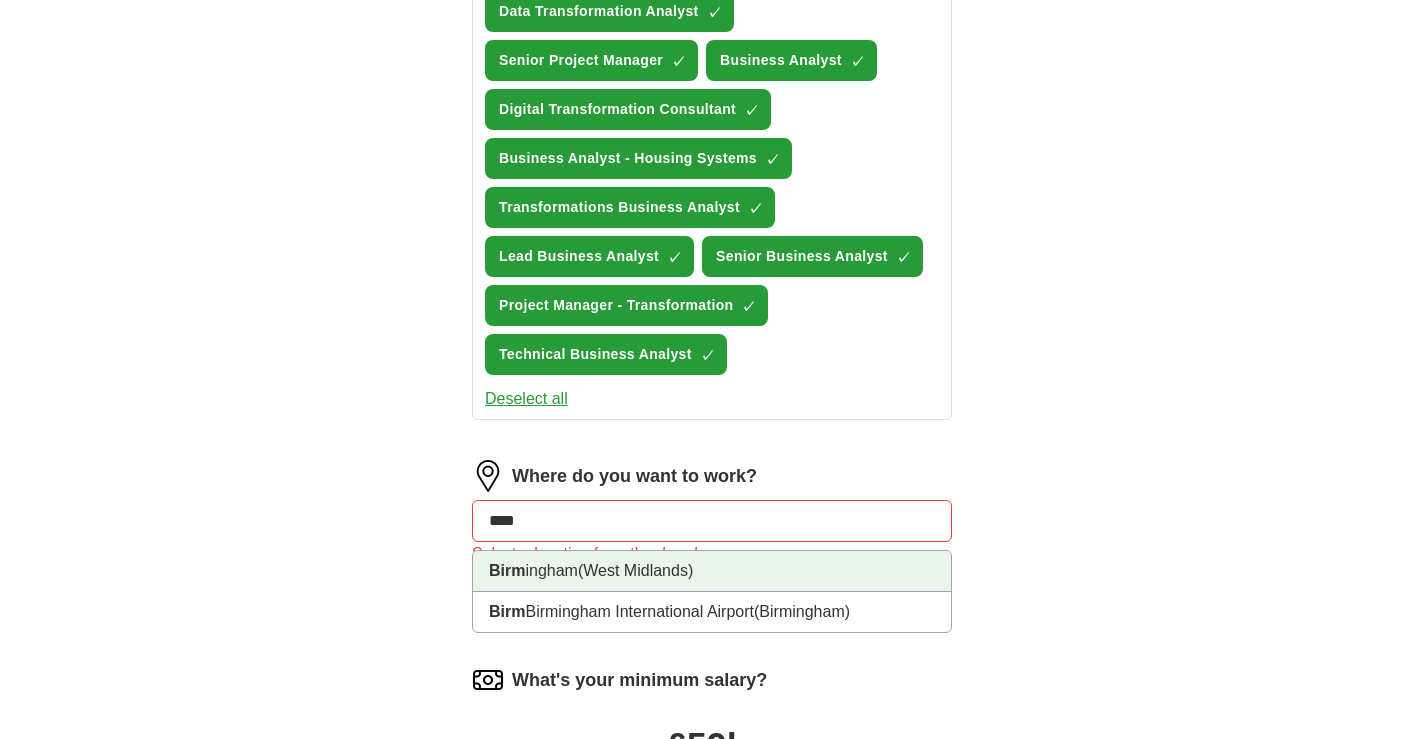 click on "Birmingham, West Midlands" at bounding box center (712, 571) 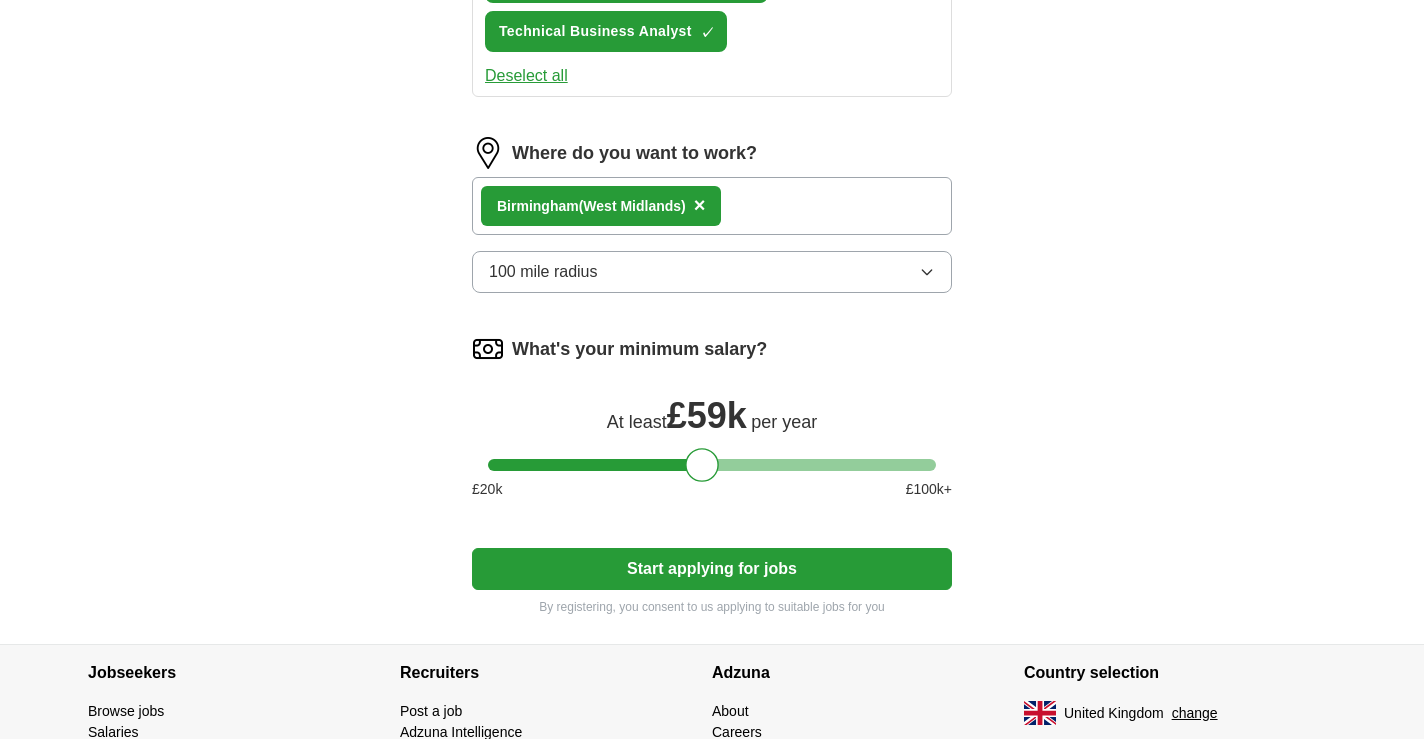 scroll, scrollTop: 1242, scrollLeft: 0, axis: vertical 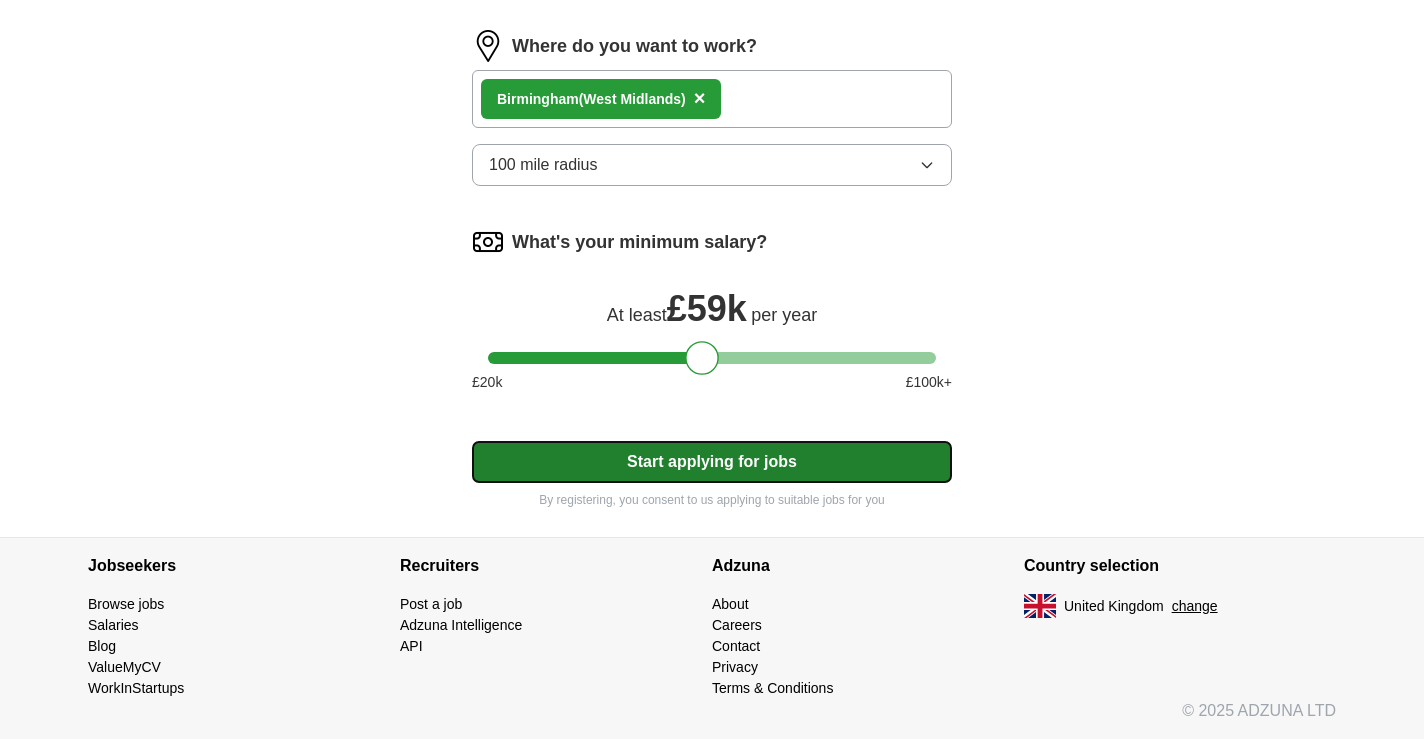 click on "Start applying for jobs" at bounding box center [712, 462] 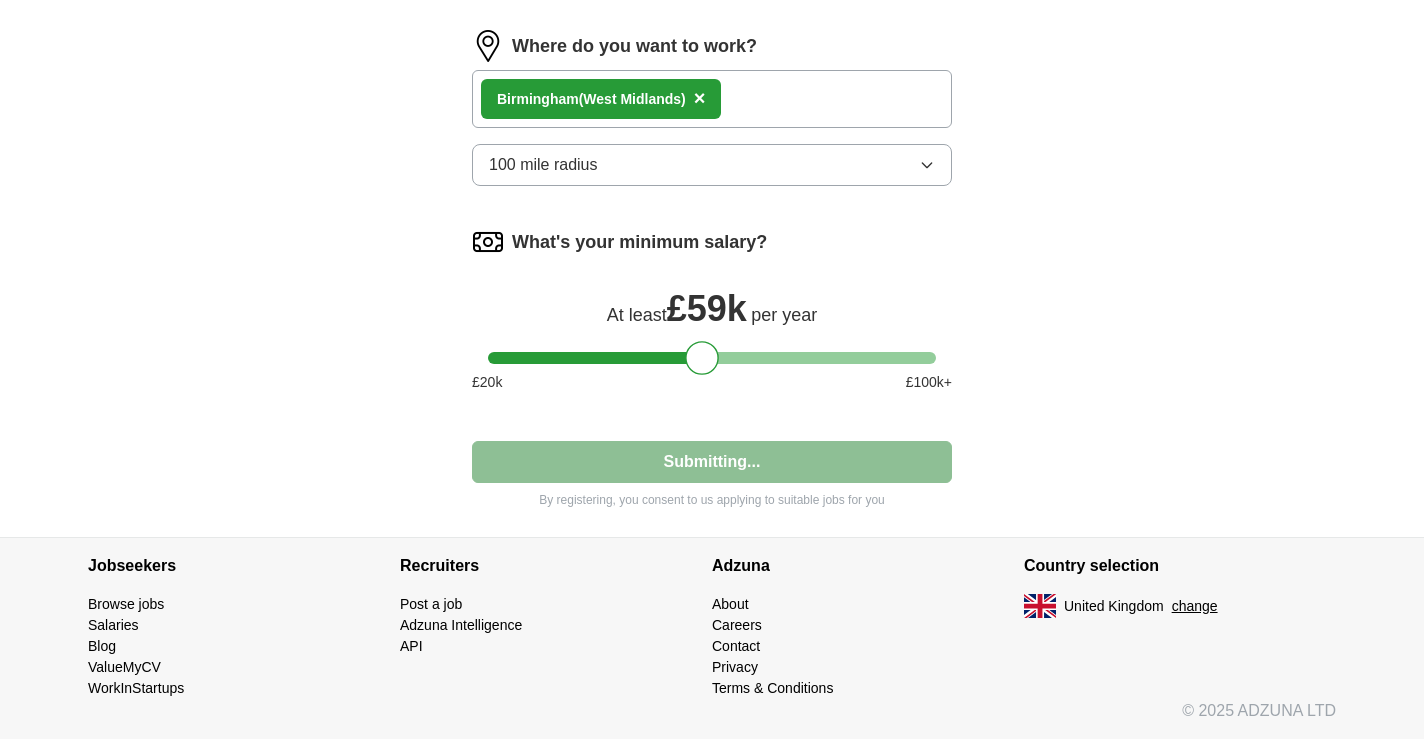 select on "**" 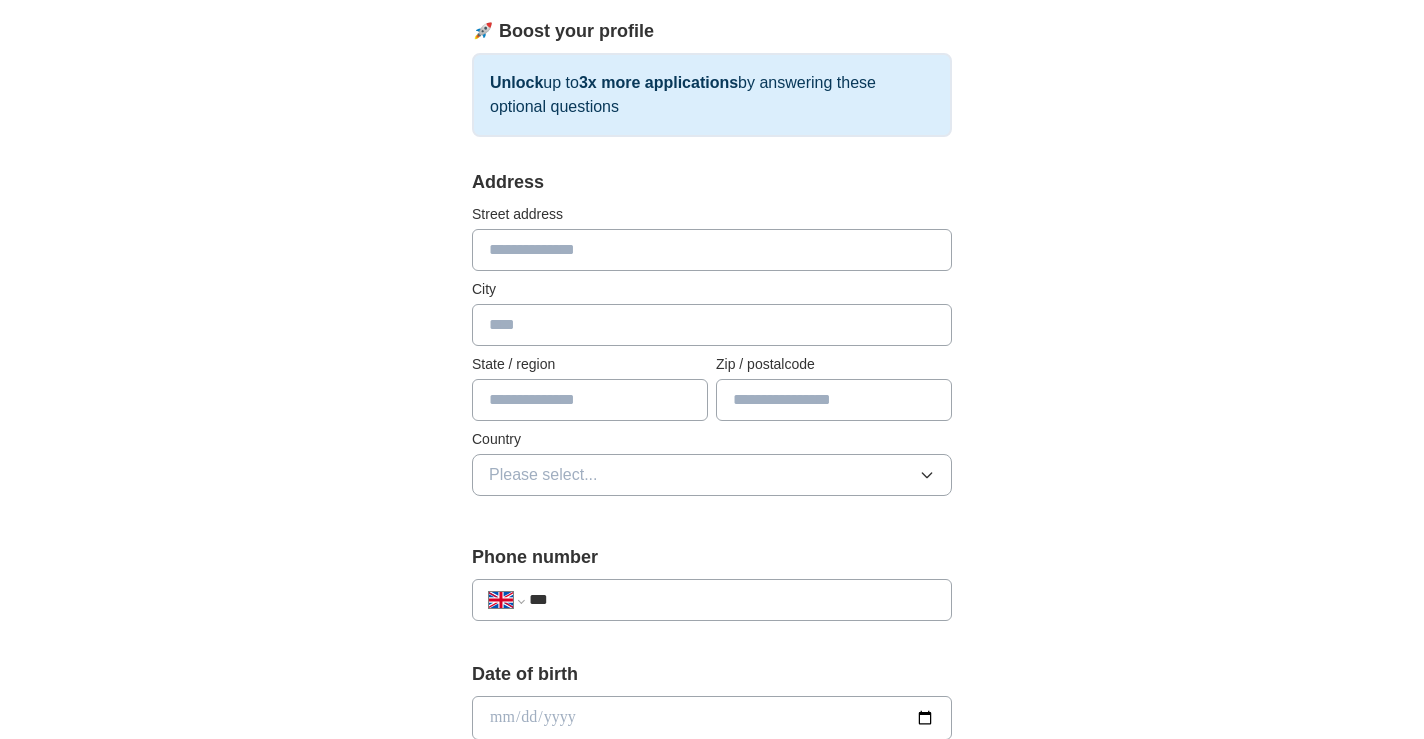 scroll, scrollTop: 359, scrollLeft: 0, axis: vertical 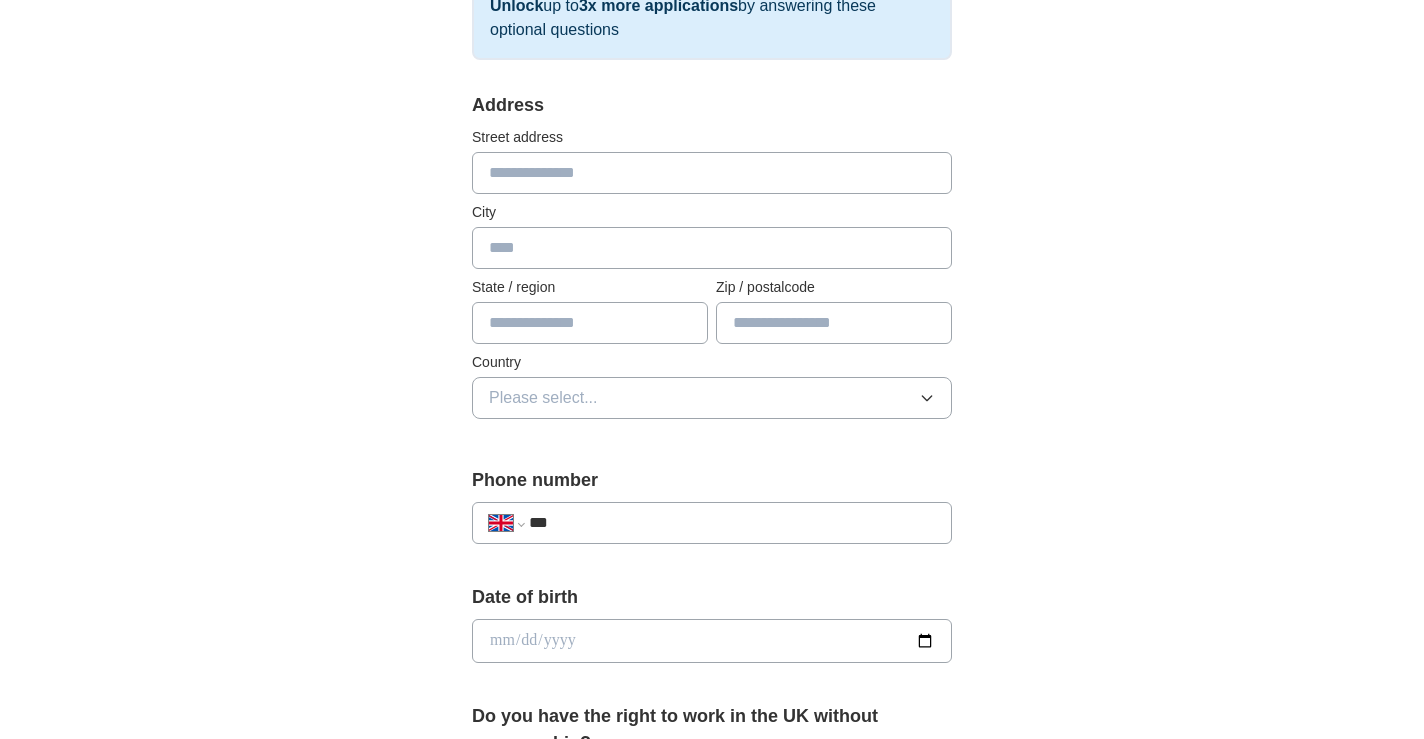 click at bounding box center [712, 173] 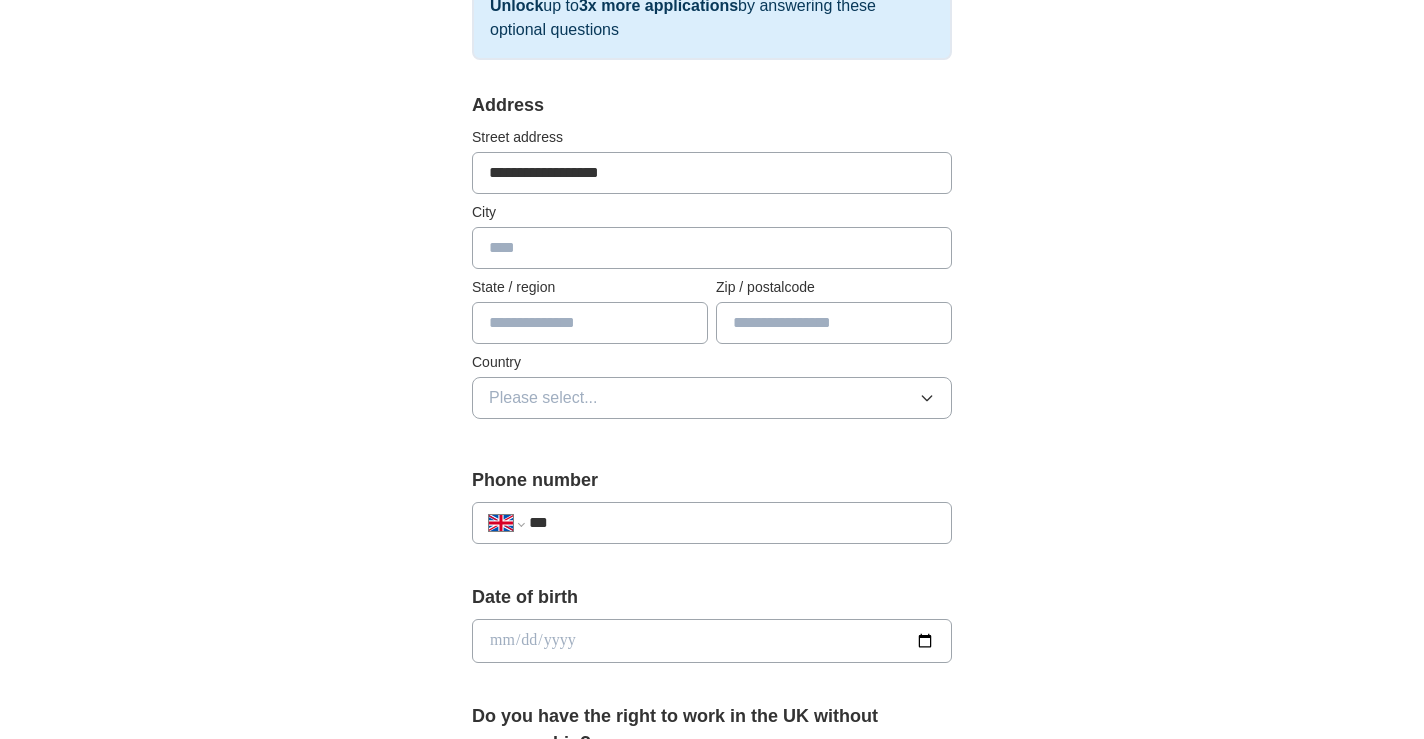 type on "**********" 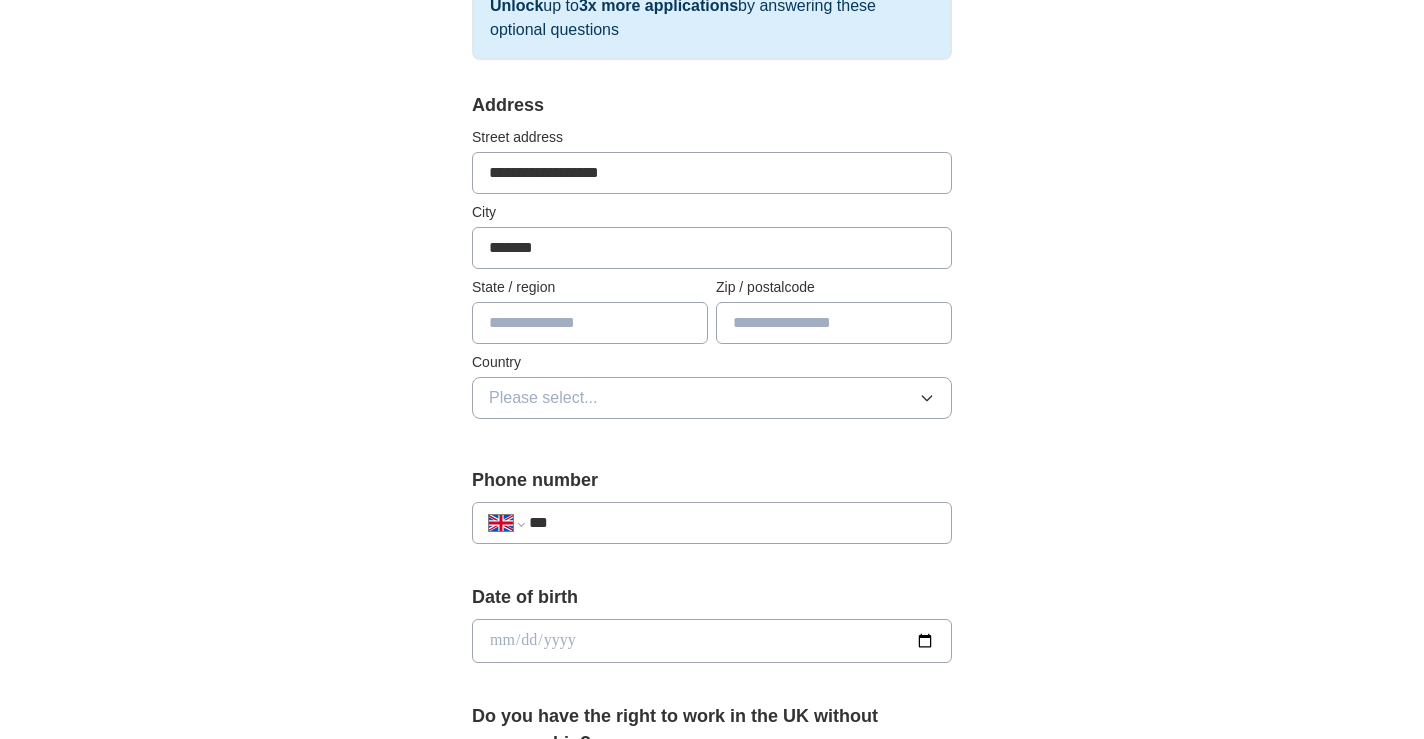 type on "*******" 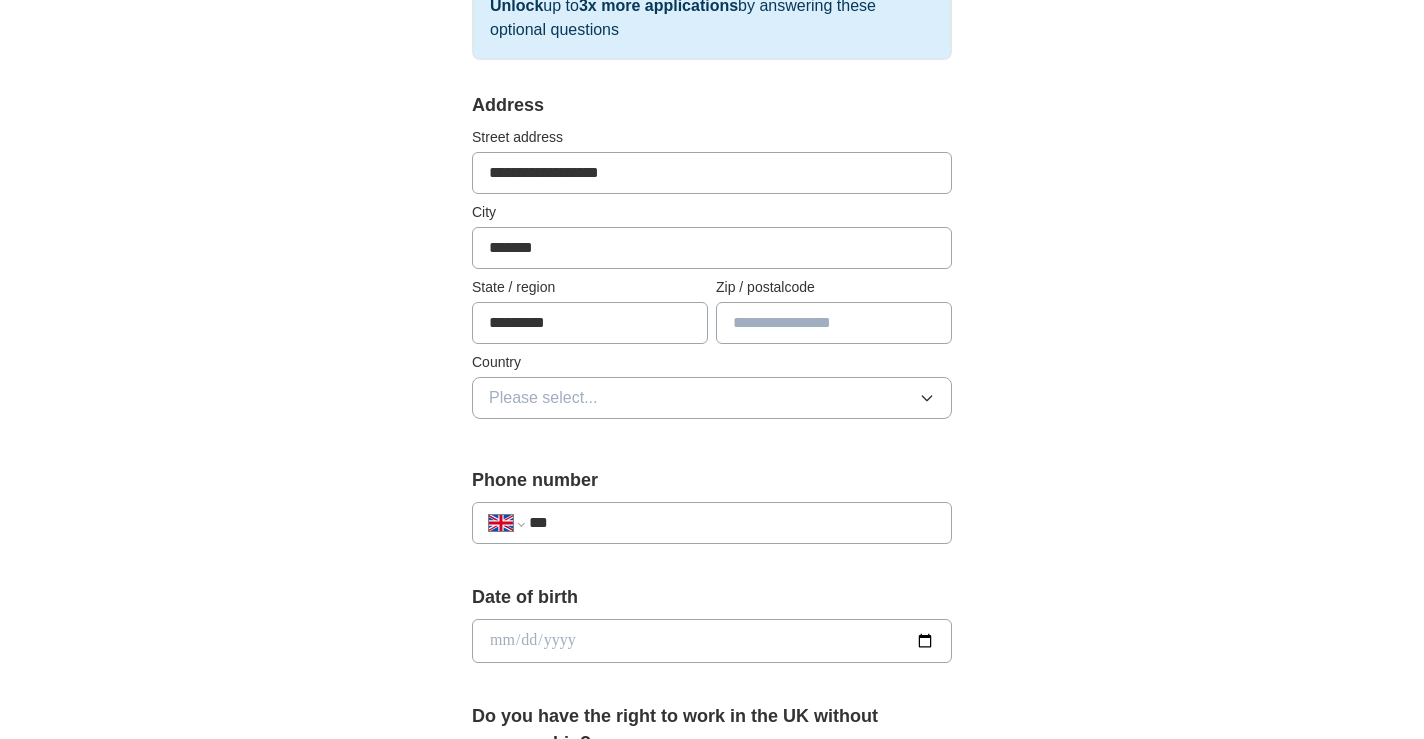 type on "*********" 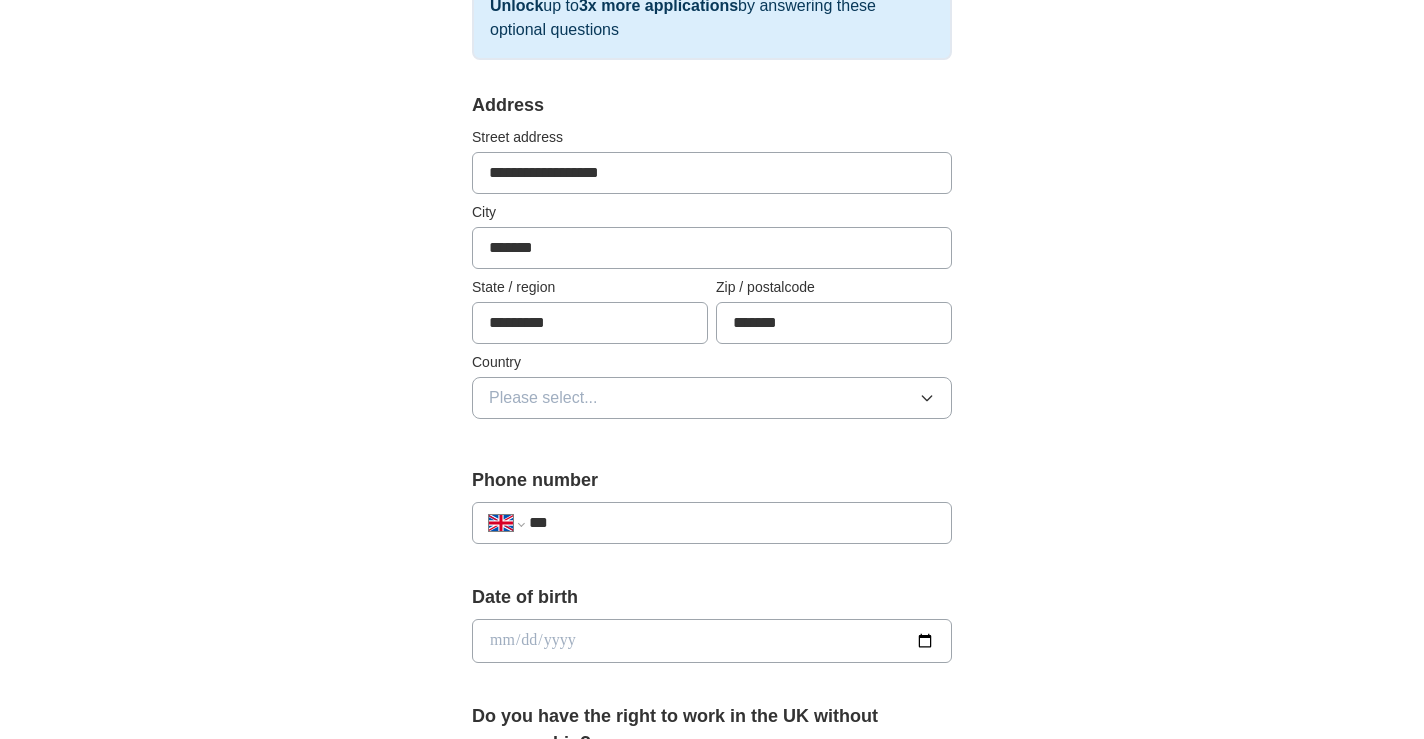 type on "*******" 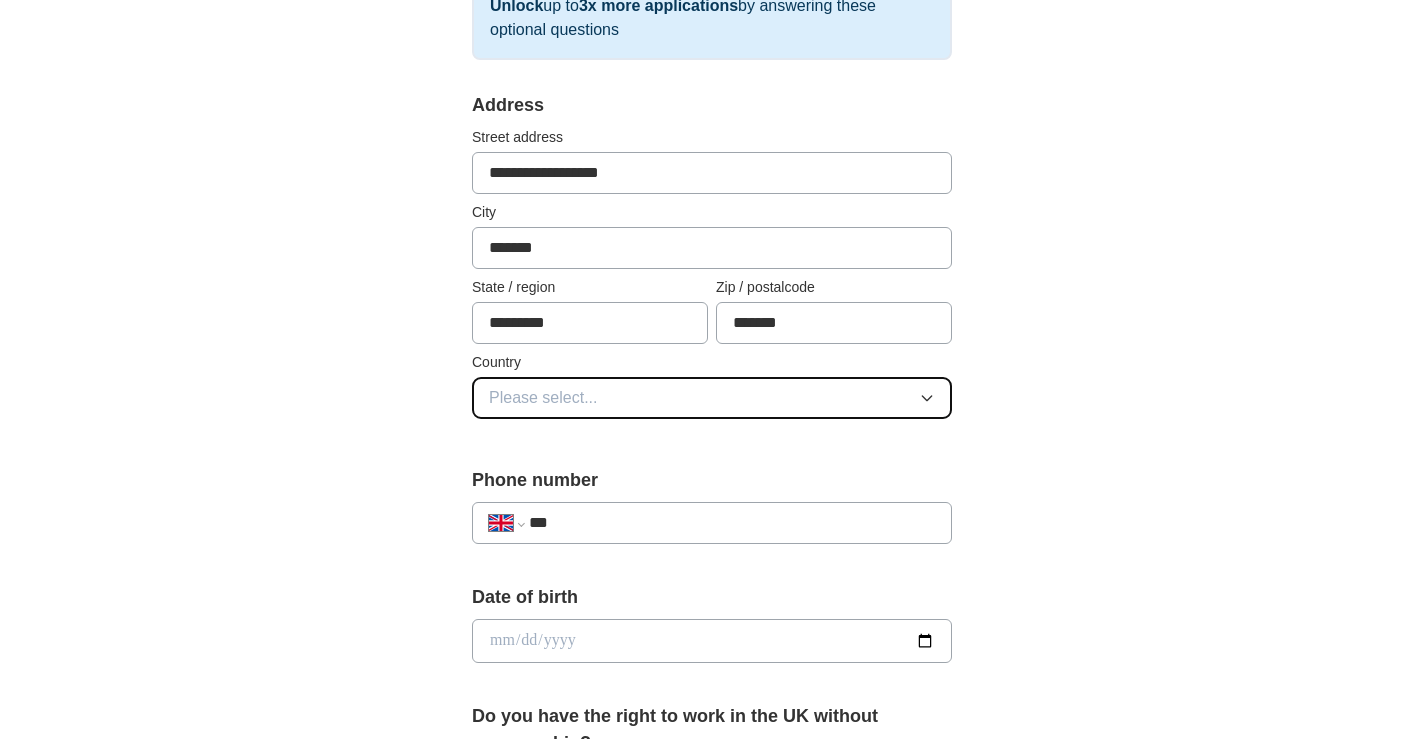 type 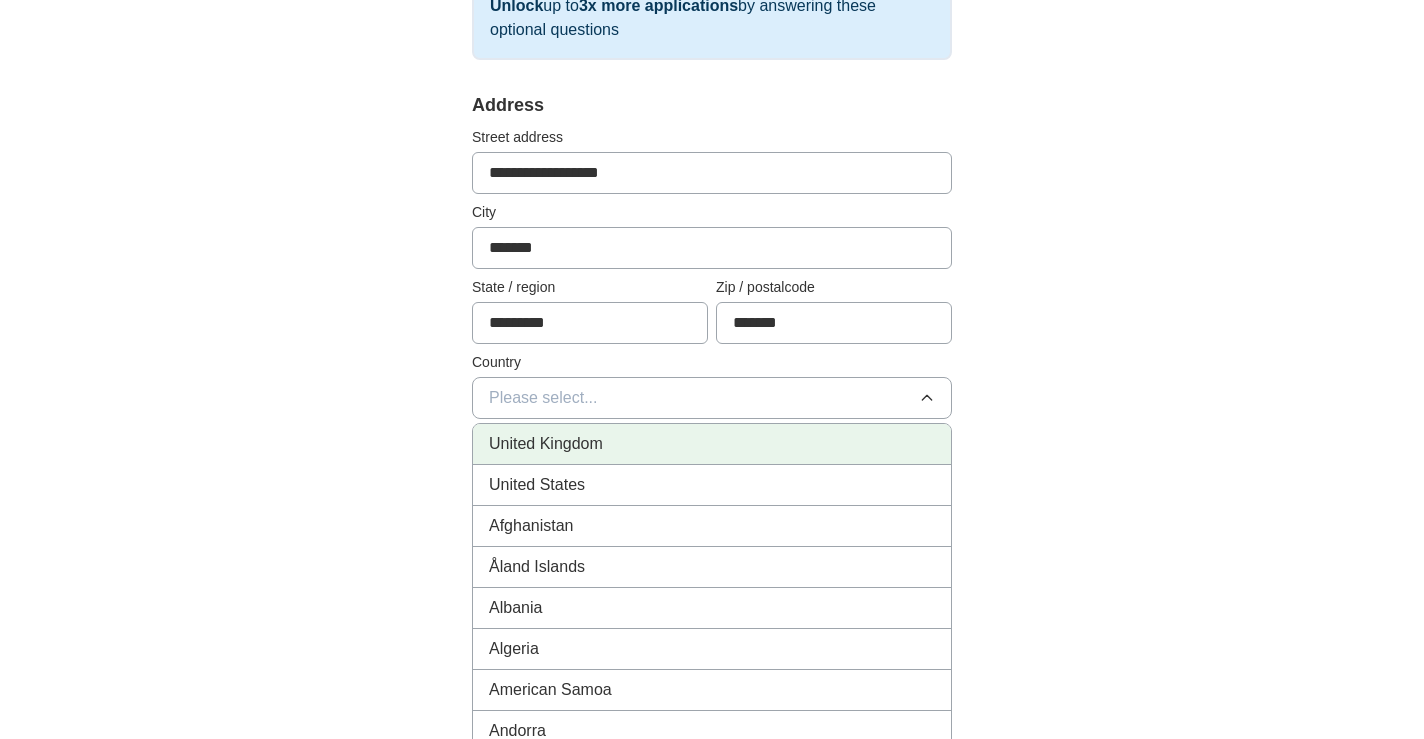 click on "United Kingdom" at bounding box center [712, 444] 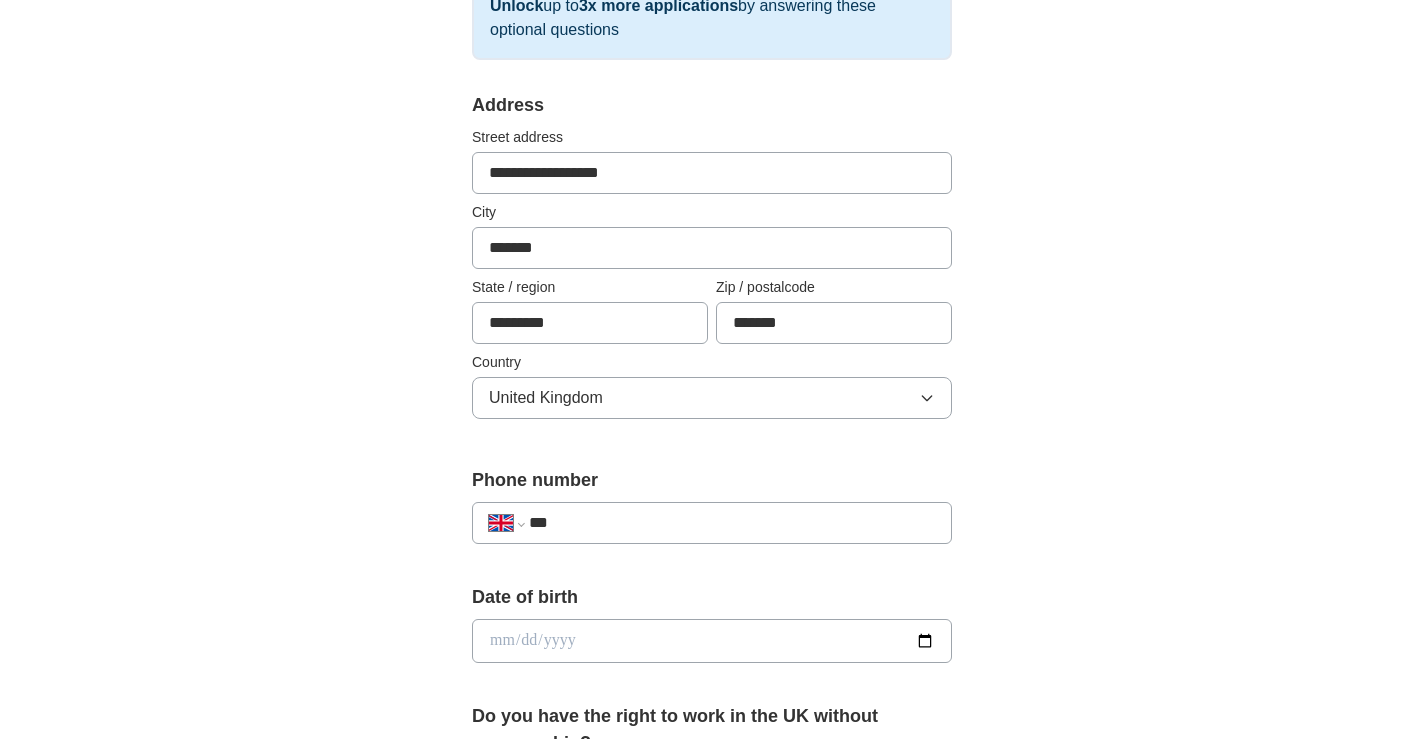scroll, scrollTop: 367, scrollLeft: 0, axis: vertical 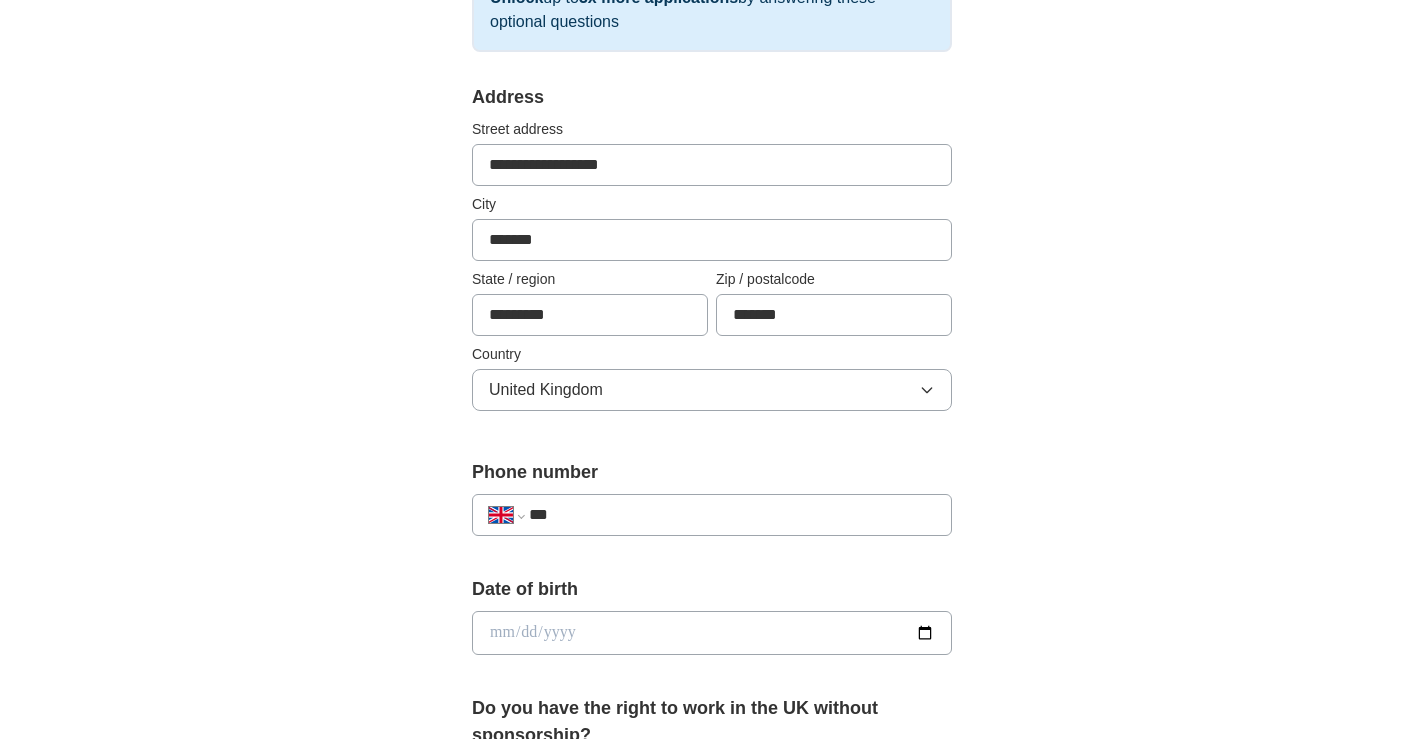 click on "***" at bounding box center (732, 515) 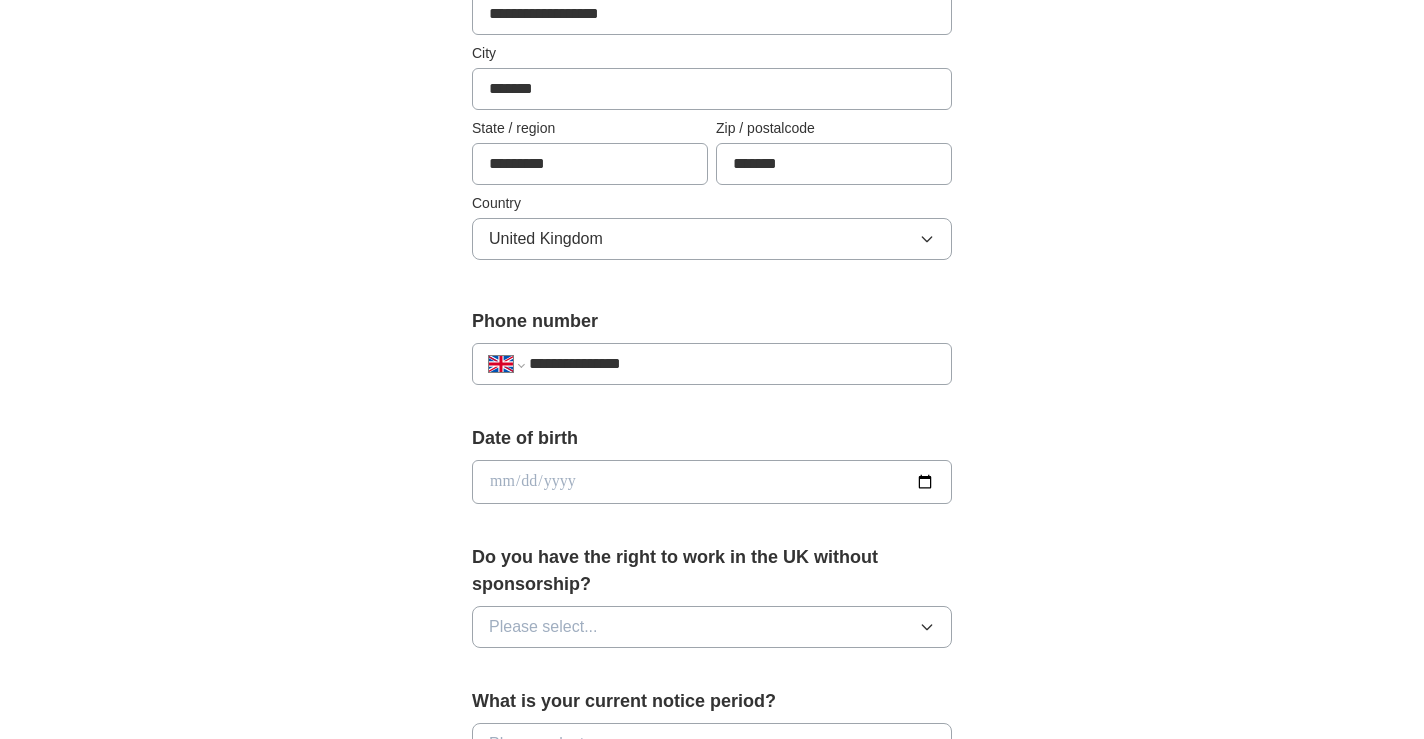 scroll, scrollTop: 549, scrollLeft: 0, axis: vertical 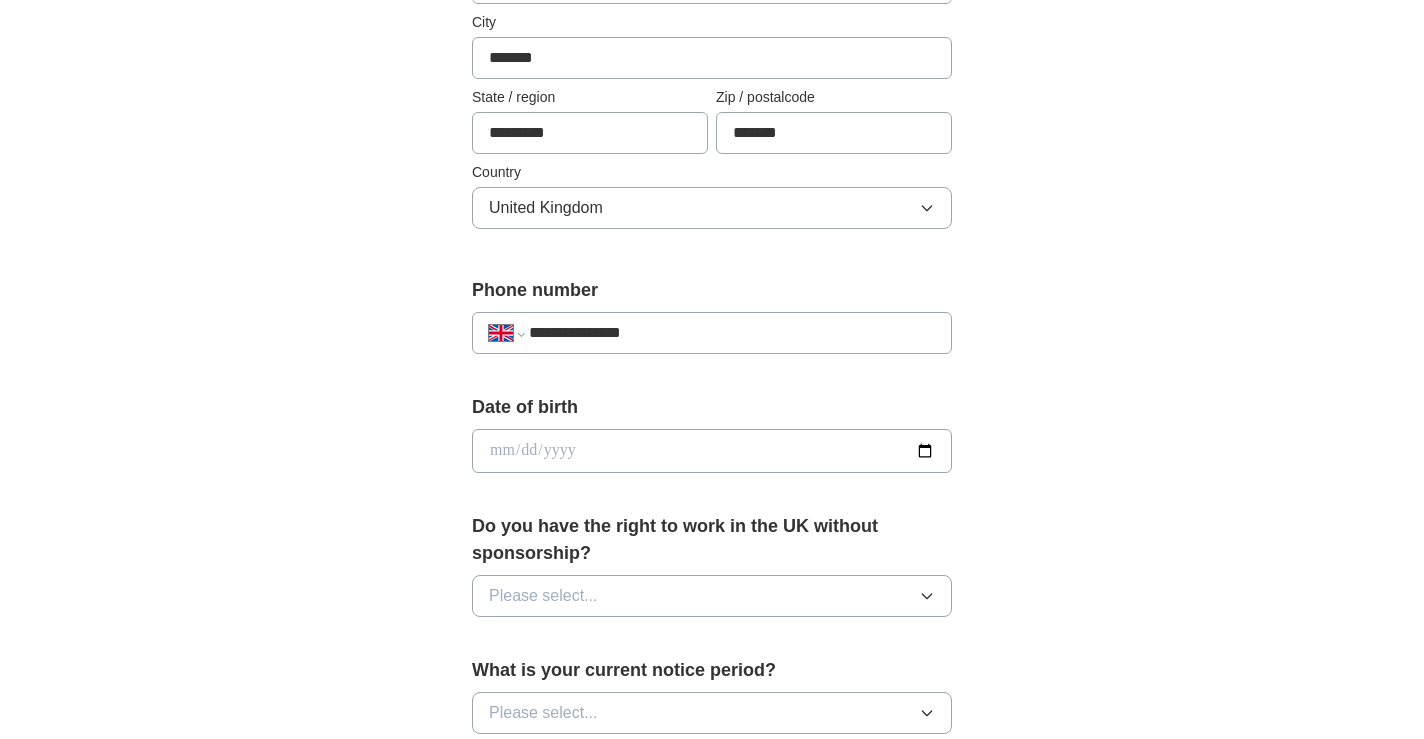 type on "**********" 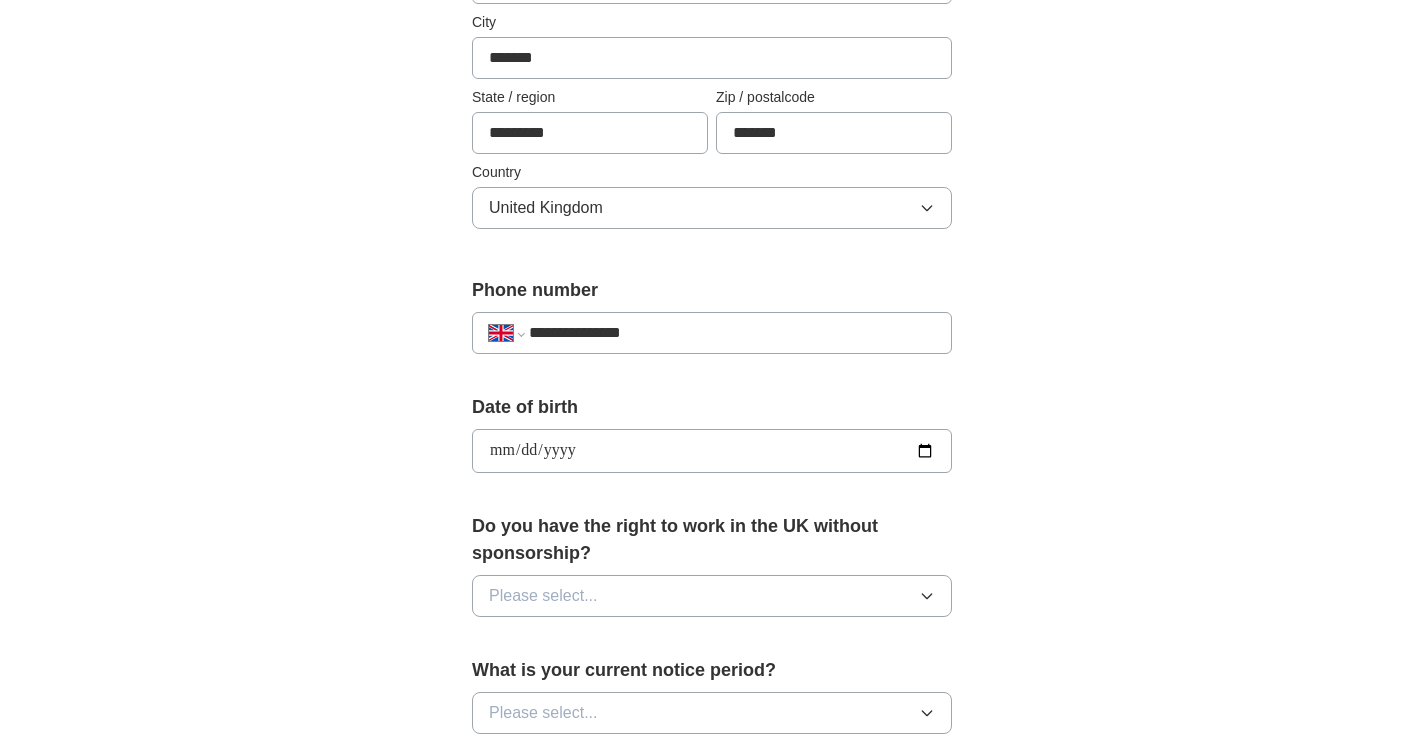 type on "**********" 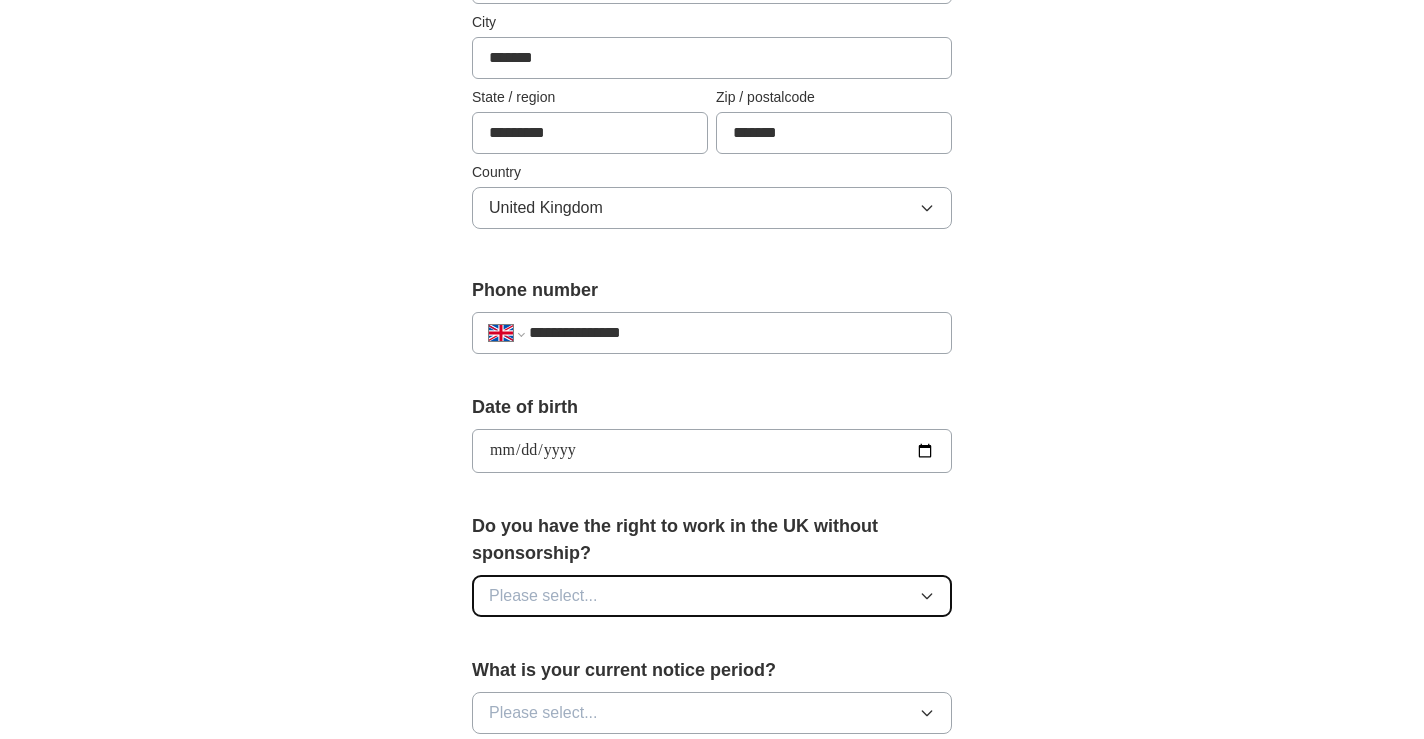 click on "Please select..." at bounding box center (543, 596) 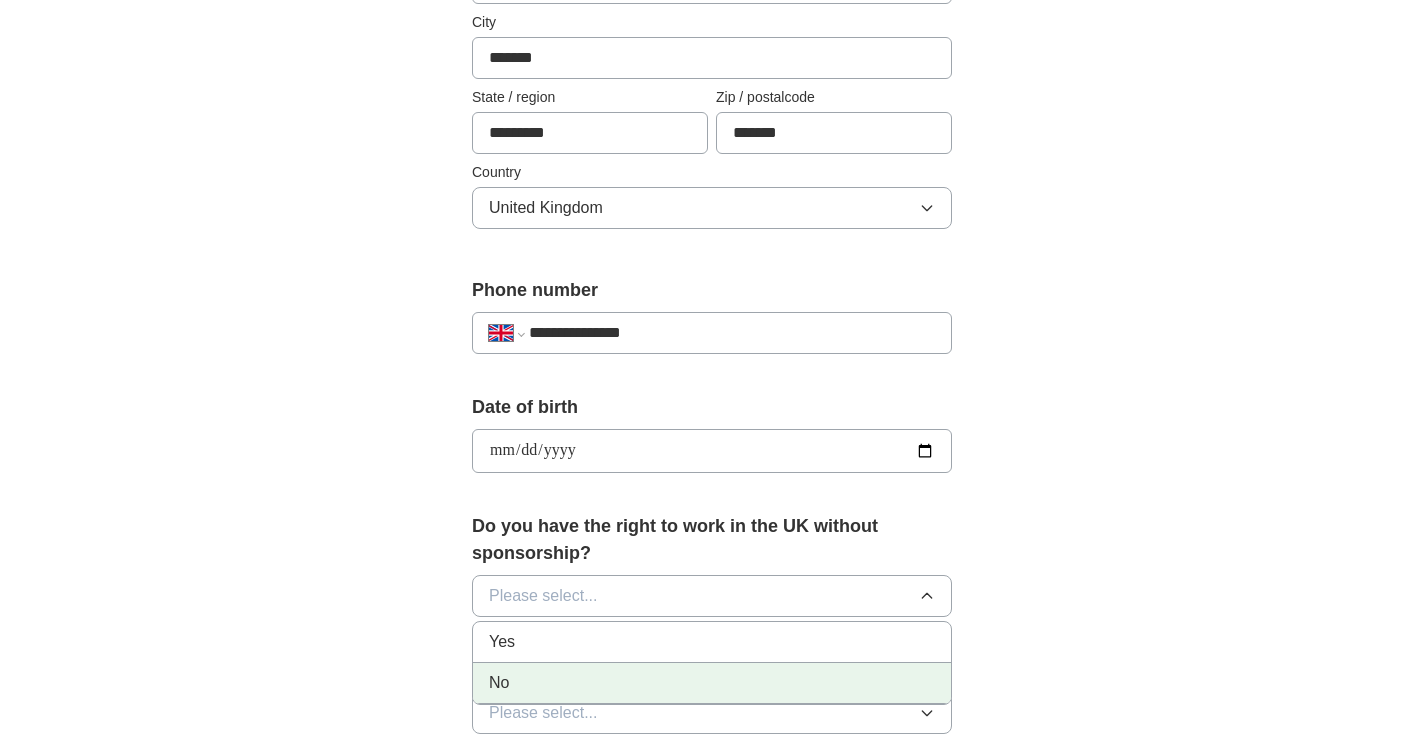 click on "No" at bounding box center (712, 683) 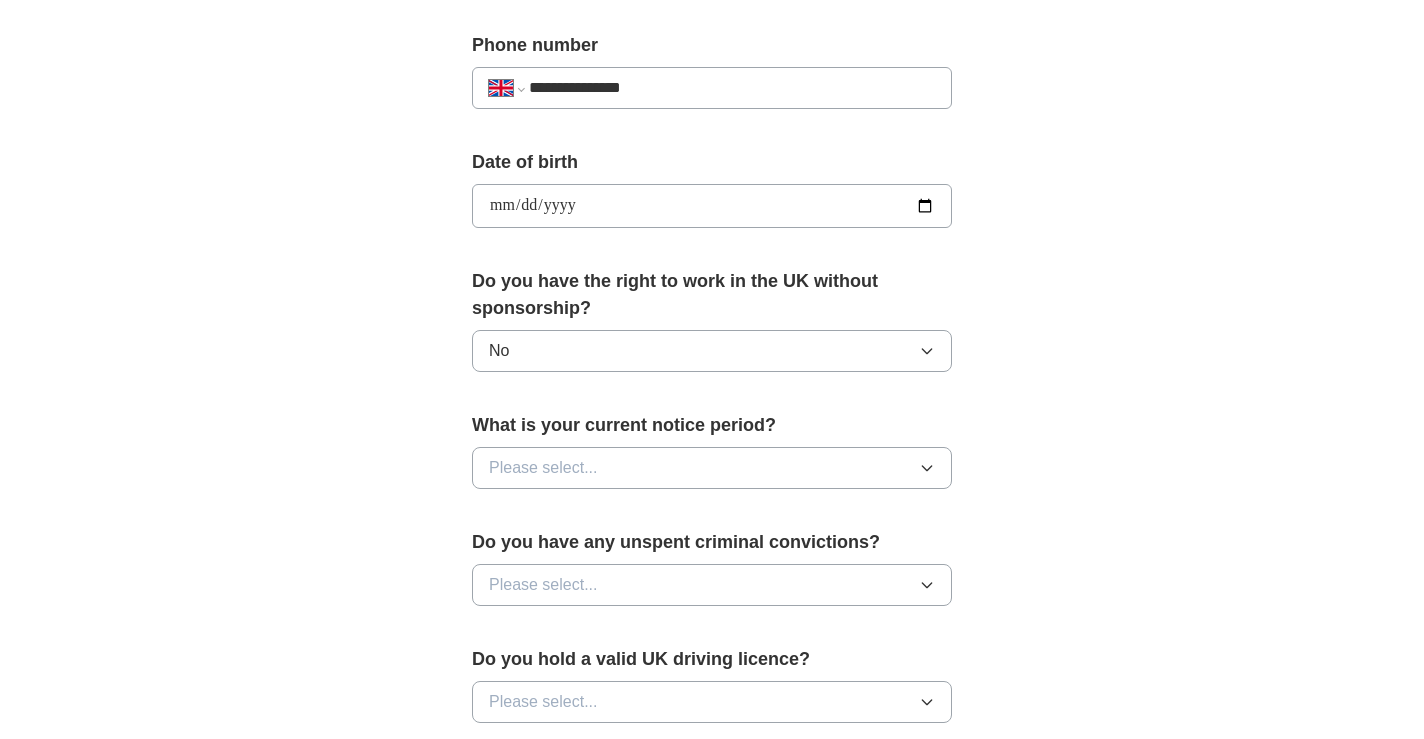 scroll, scrollTop: 797, scrollLeft: 0, axis: vertical 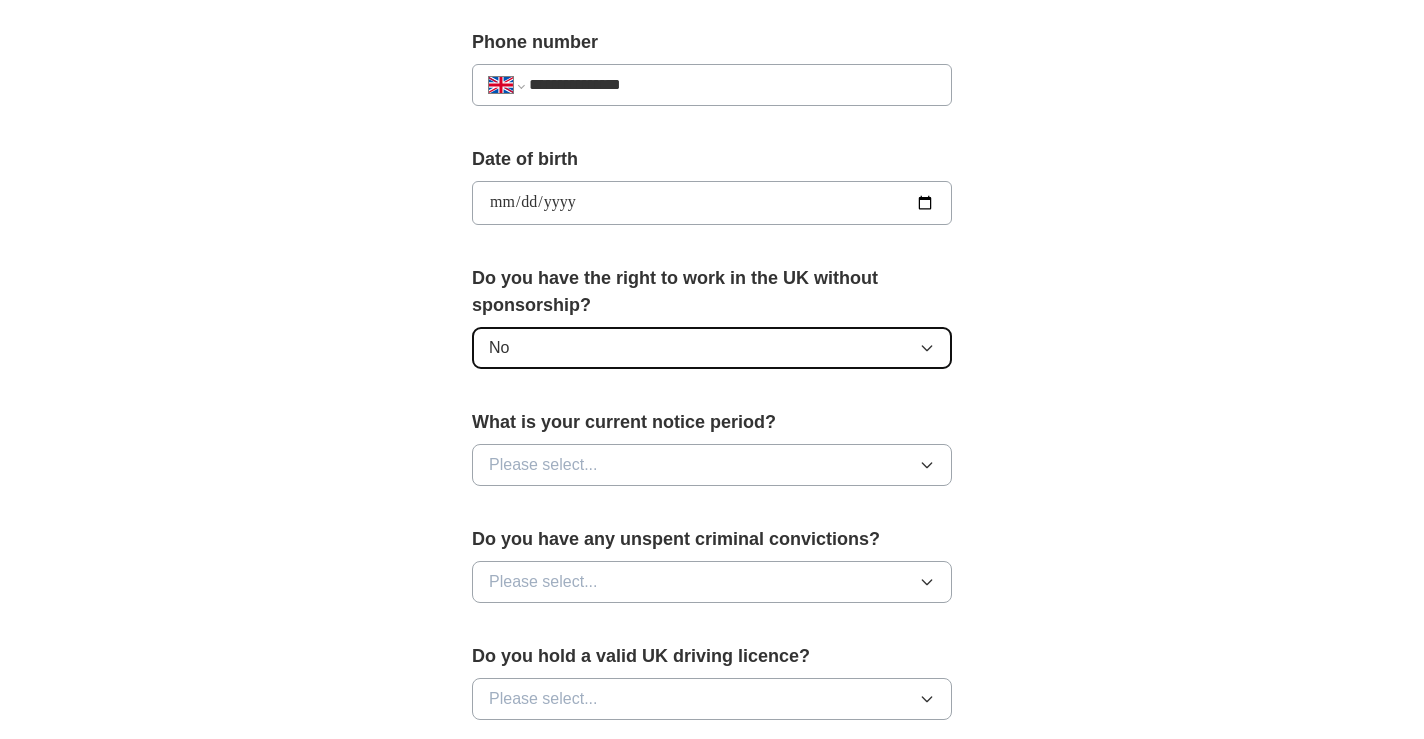 click on "No" at bounding box center [712, 348] 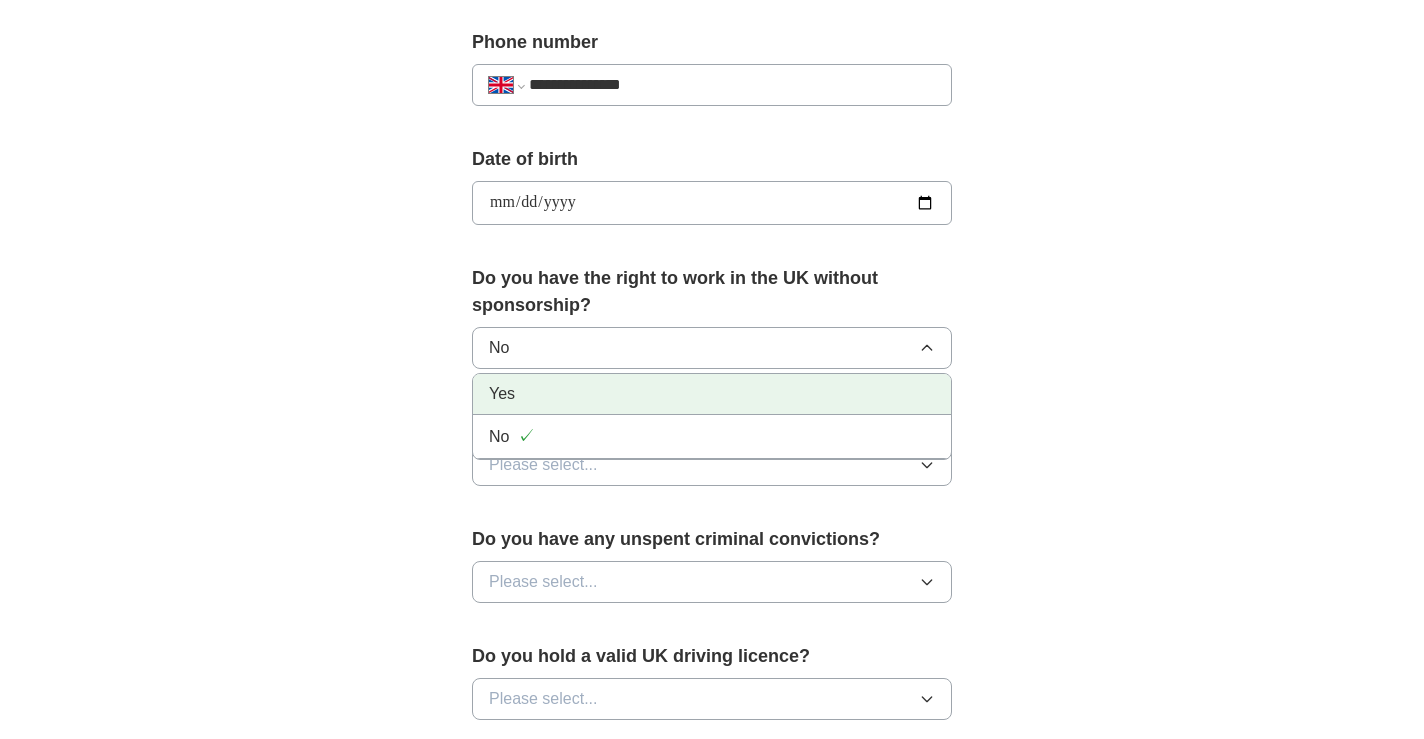 click on "Yes" at bounding box center [712, 394] 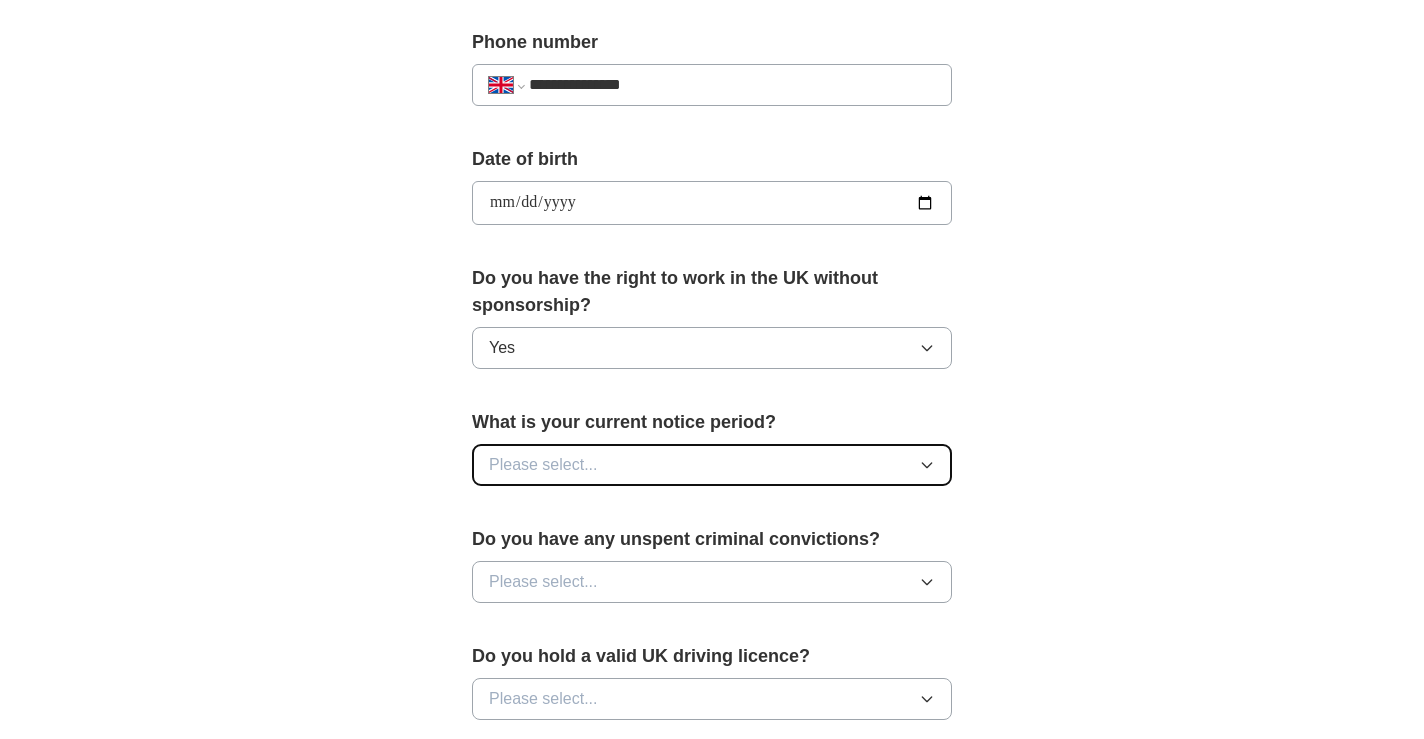 click on "Please select..." at bounding box center [712, 465] 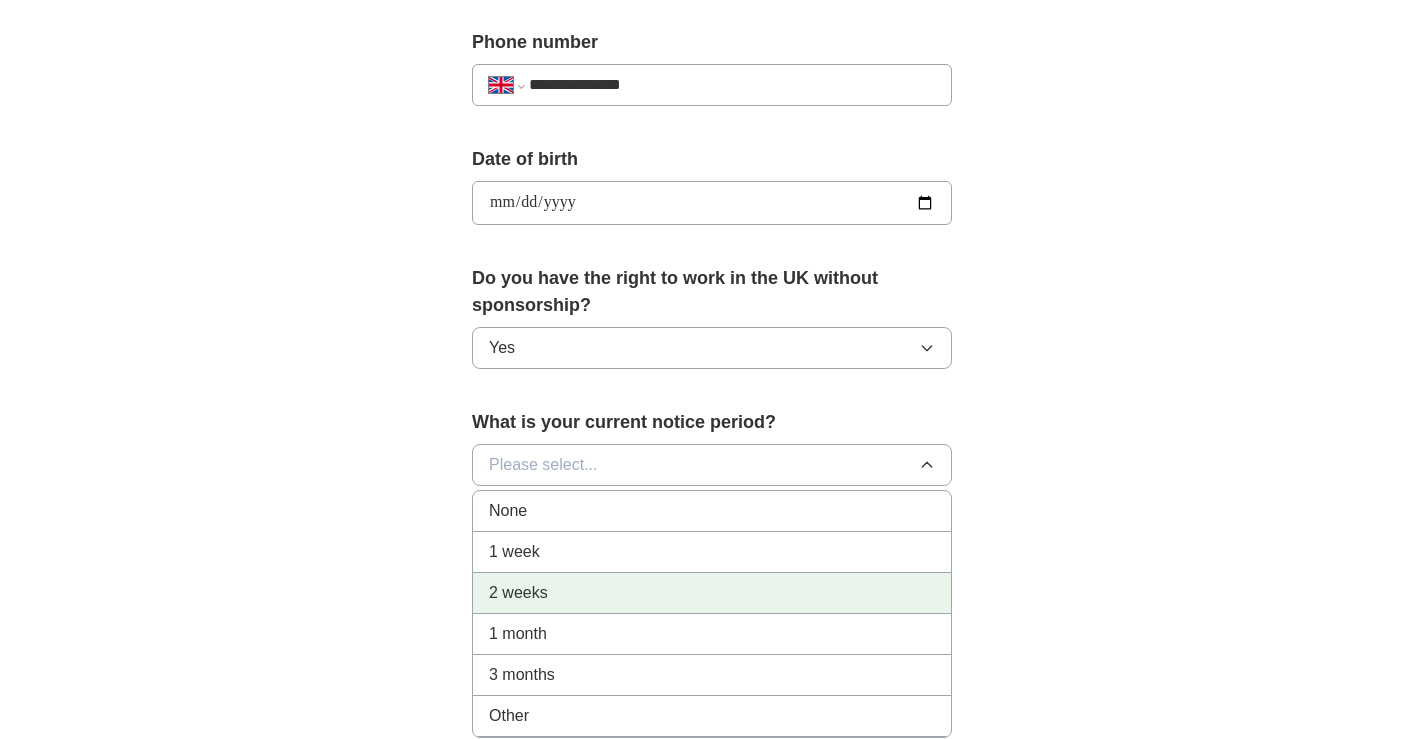 click on "2 weeks" at bounding box center [712, 593] 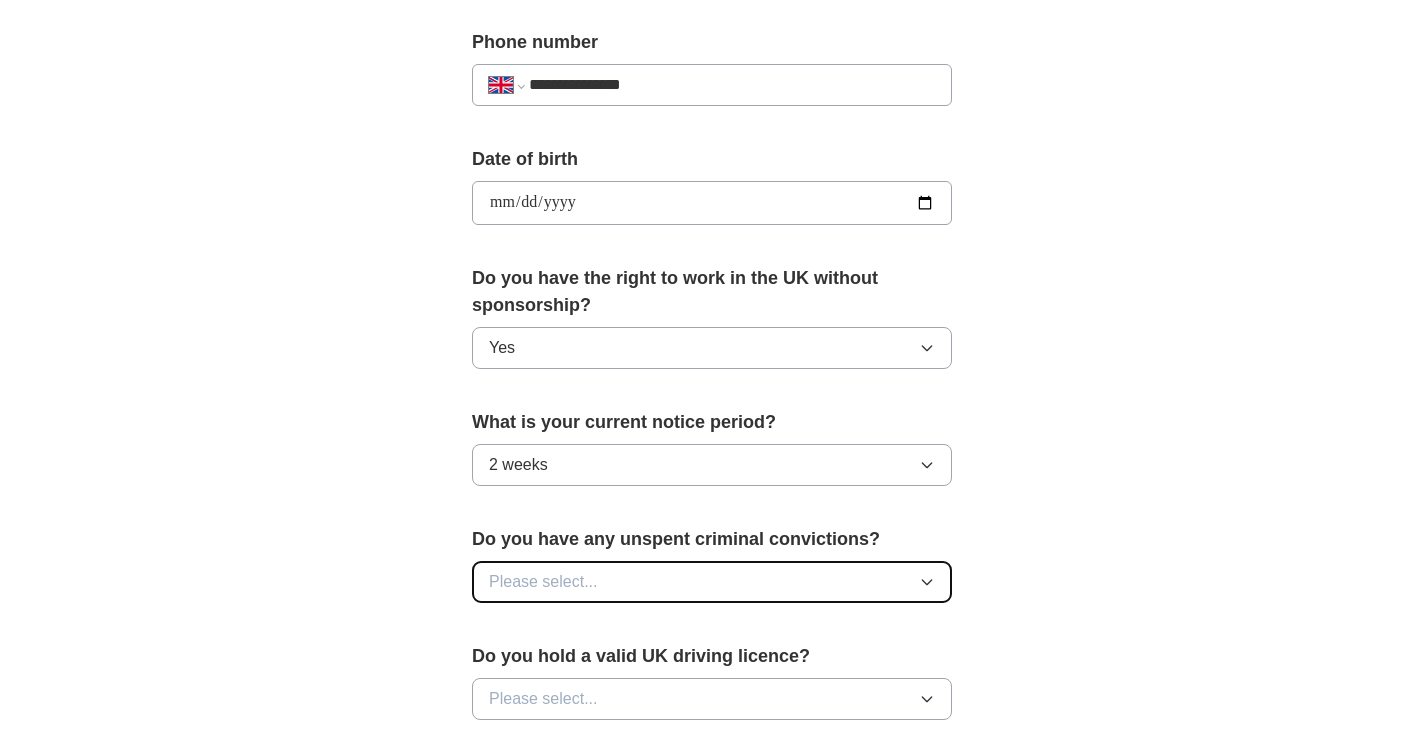 click on "Please select..." at bounding box center [712, 582] 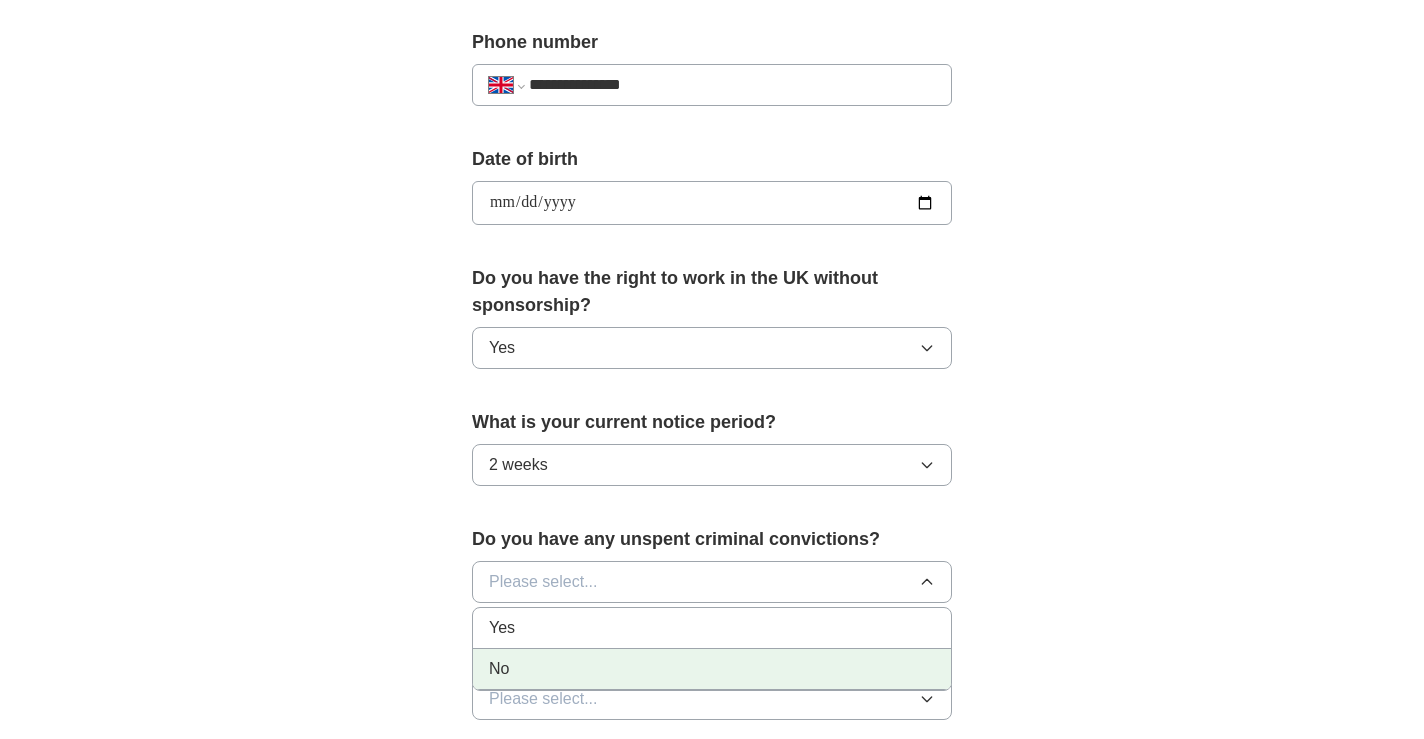 click on "No" at bounding box center [712, 669] 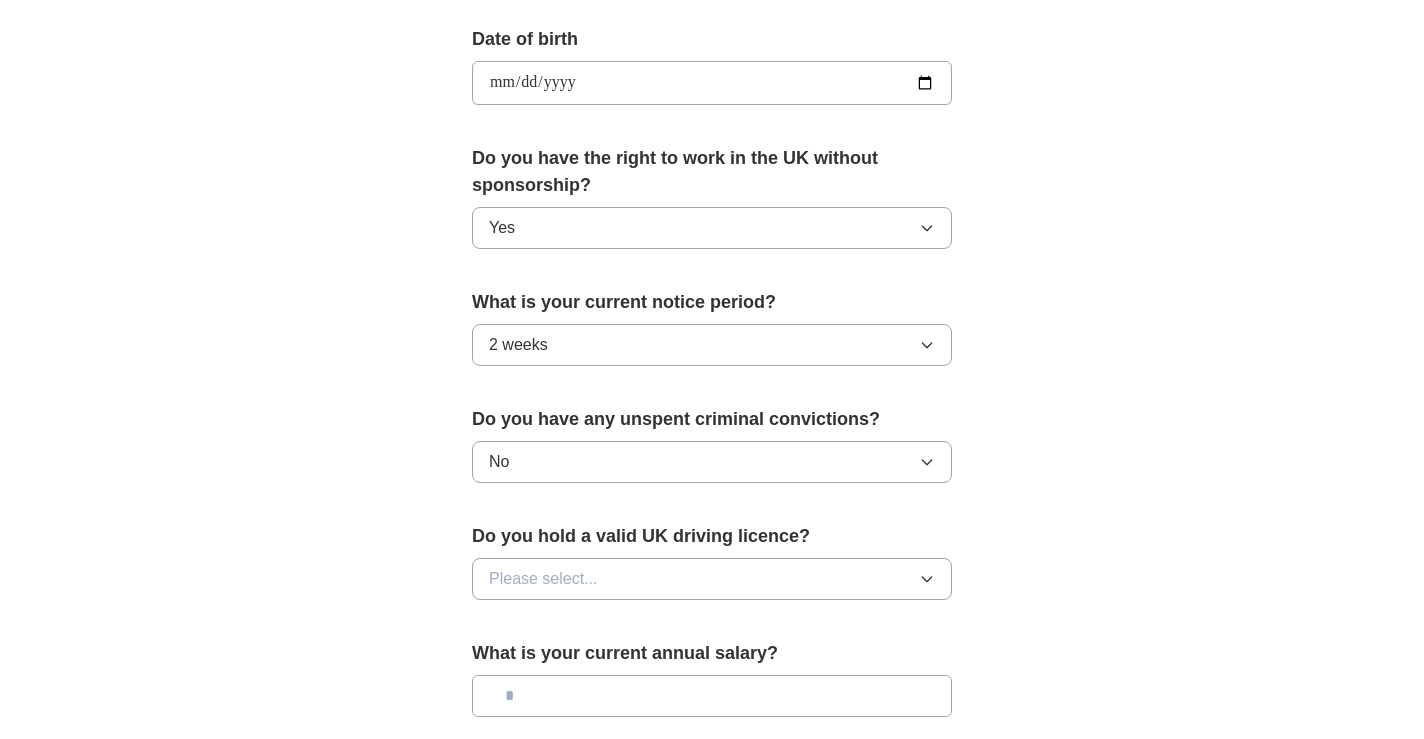 scroll, scrollTop: 1025, scrollLeft: 0, axis: vertical 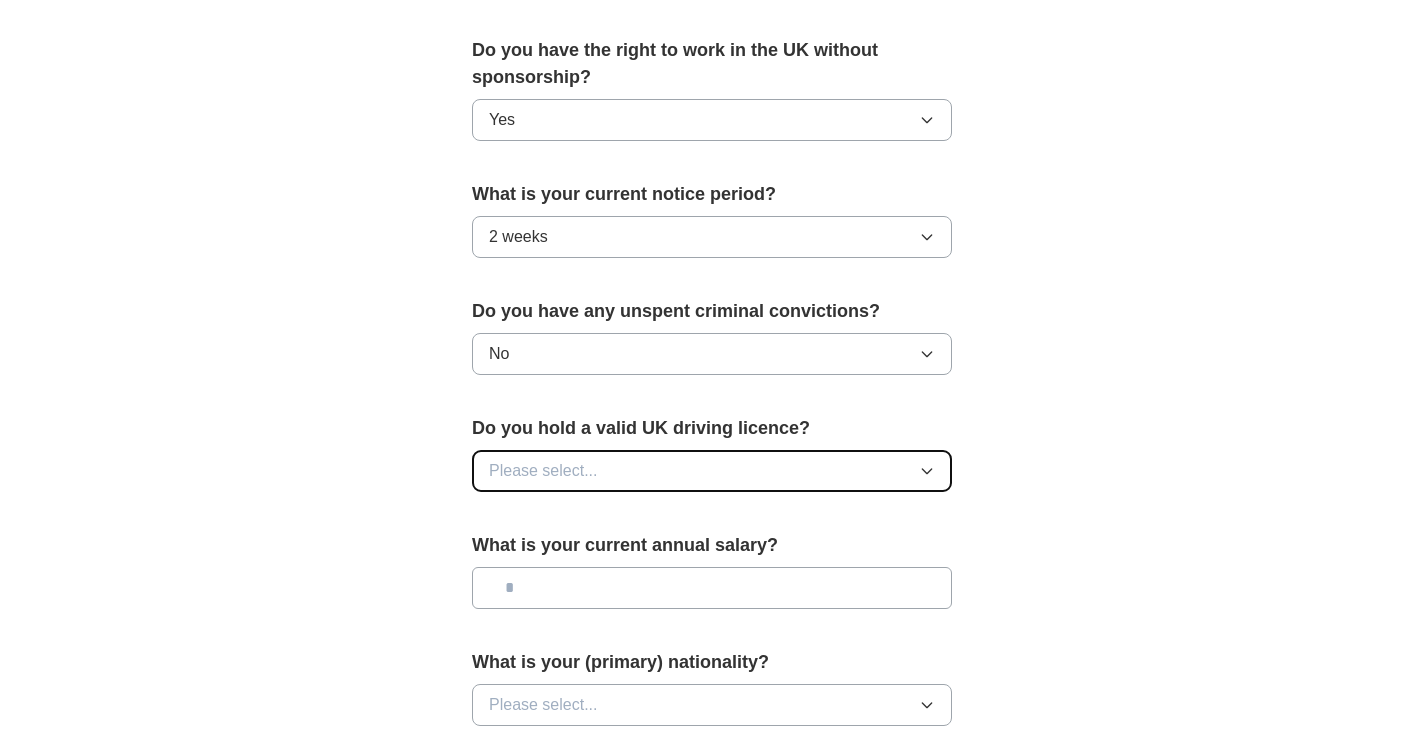 click on "Please select..." at bounding box center [712, 471] 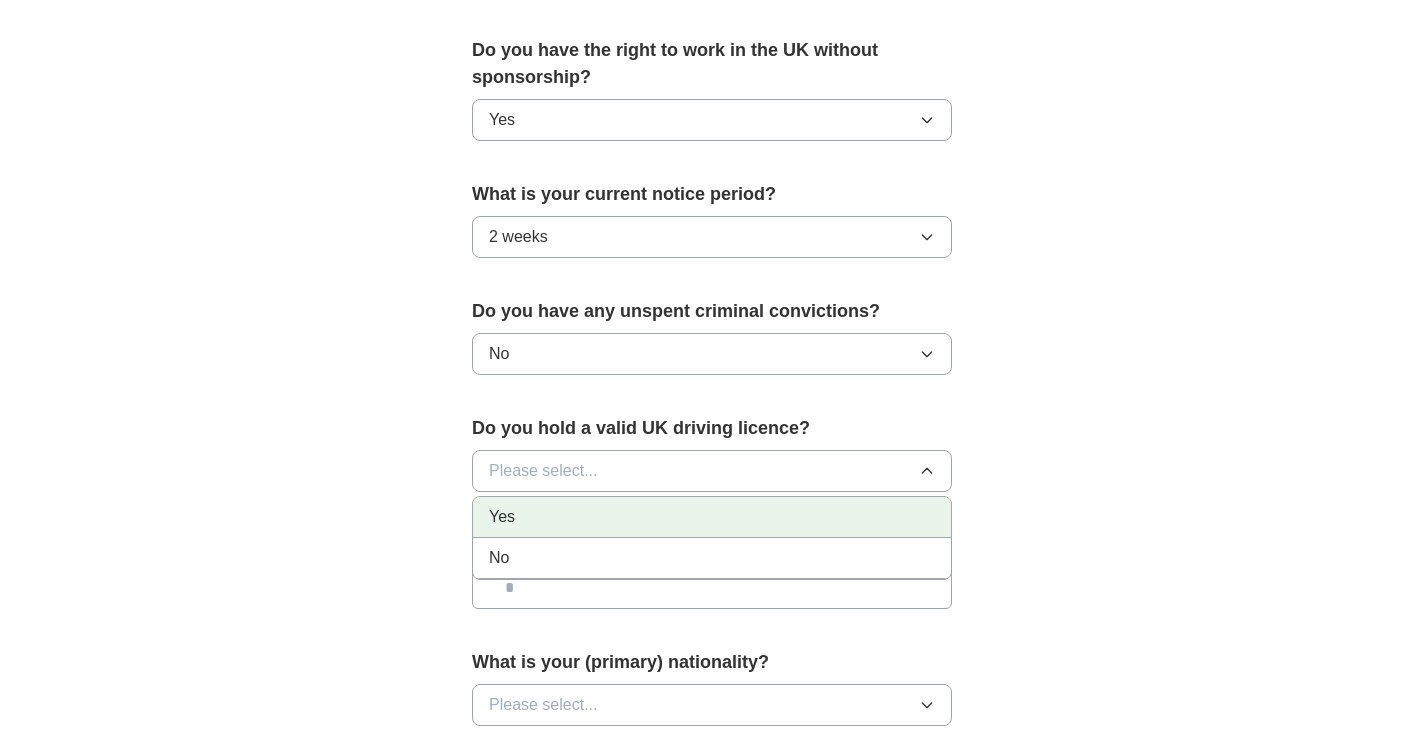 click on "Yes" at bounding box center [712, 517] 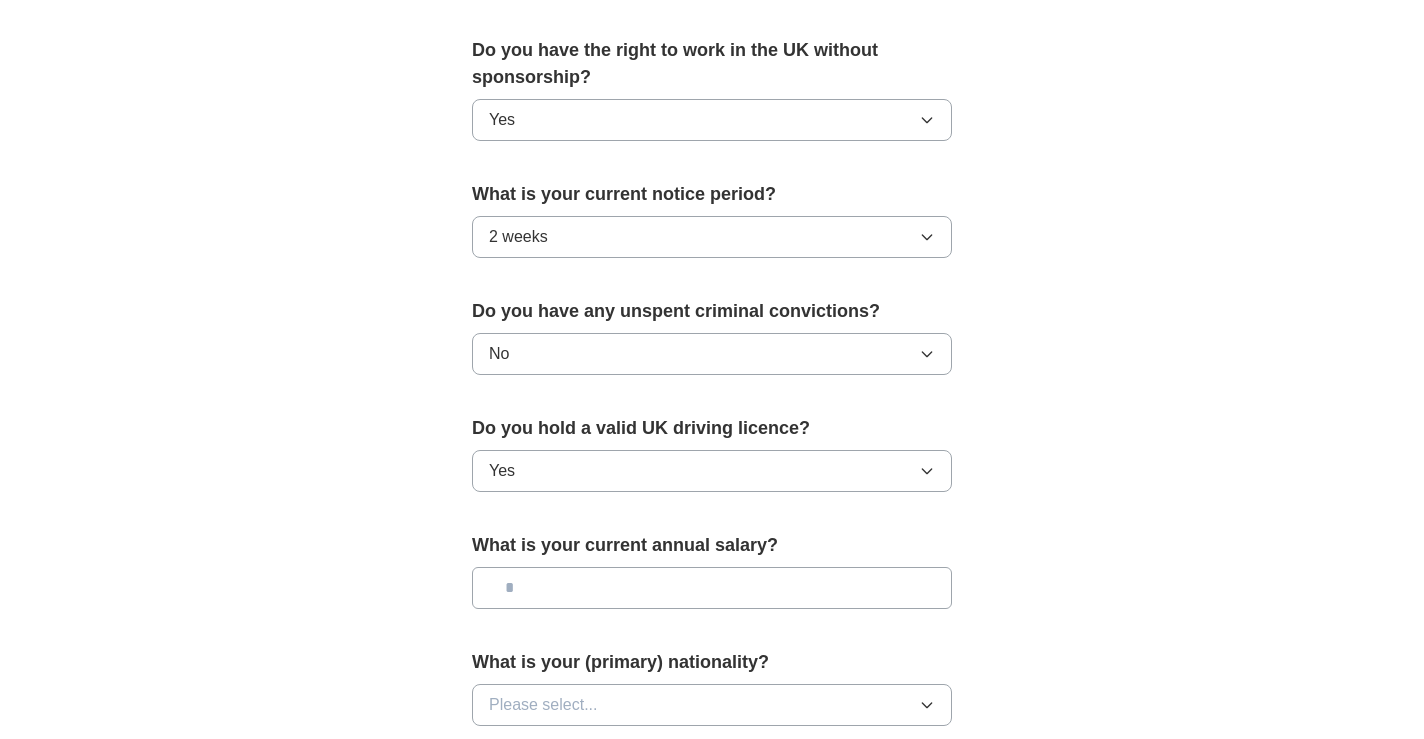 click at bounding box center (712, 588) 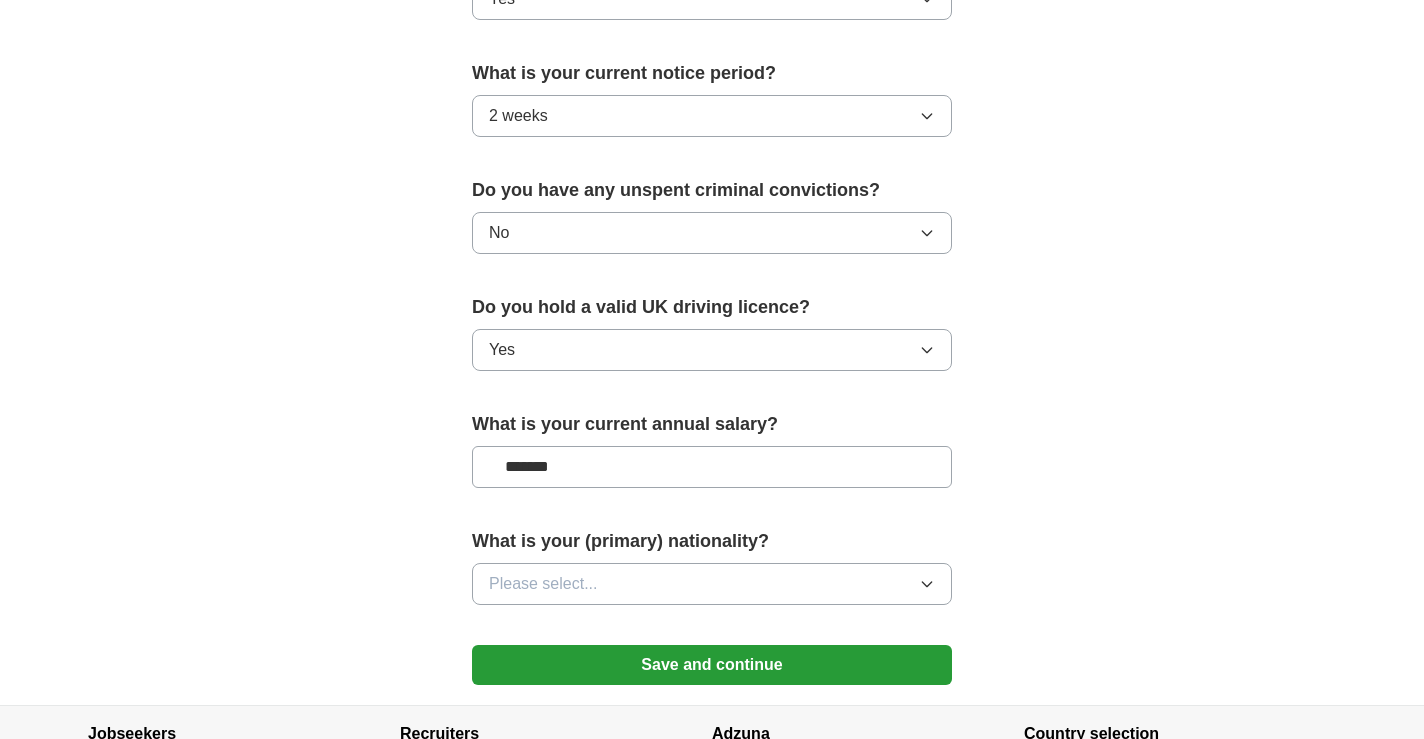 scroll, scrollTop: 1210, scrollLeft: 0, axis: vertical 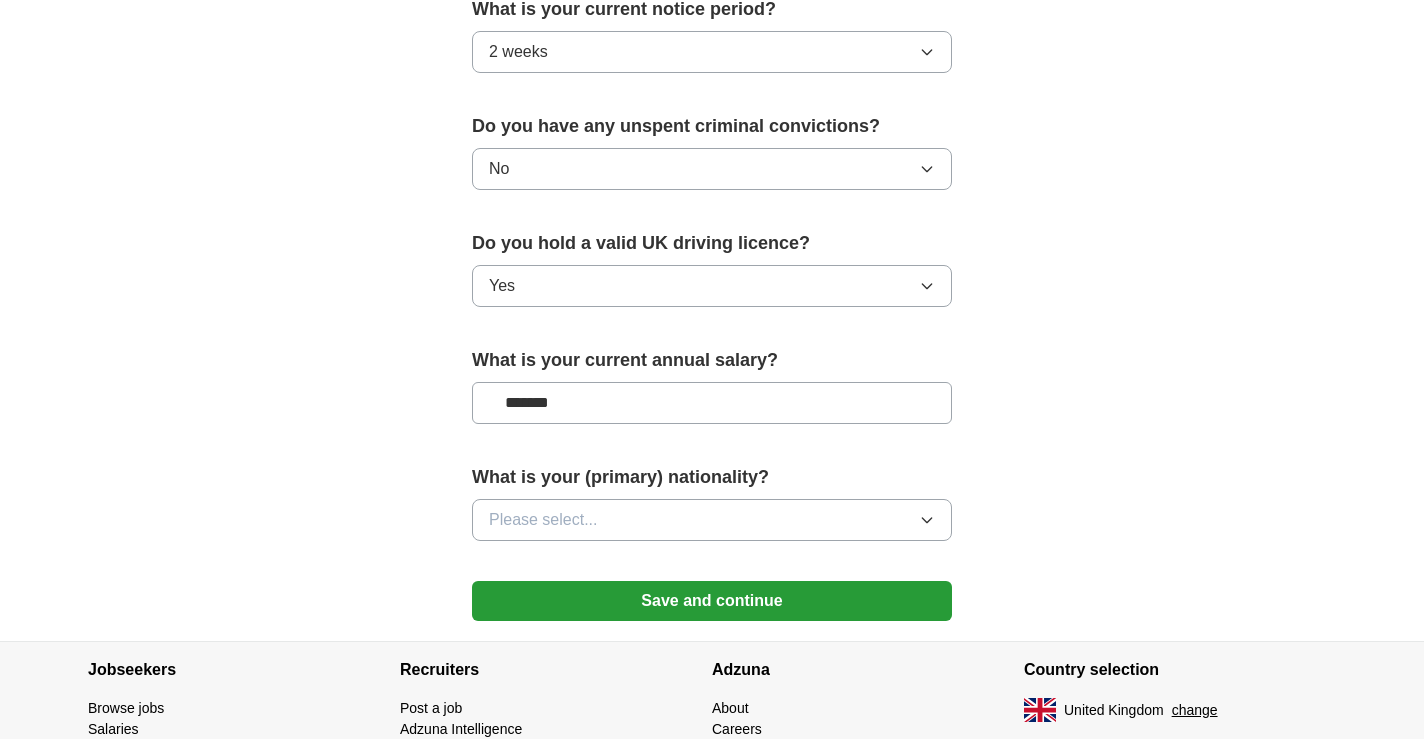type on "*******" 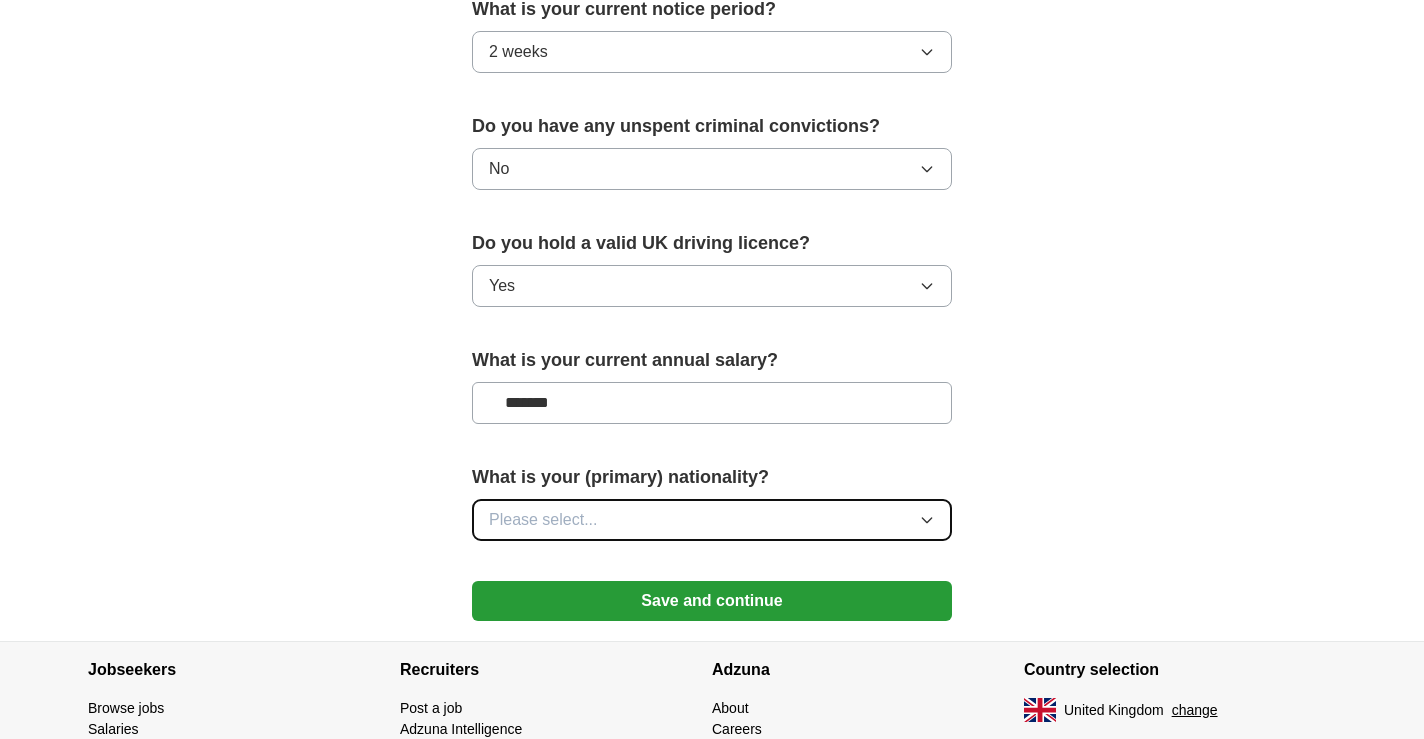click on "Please select..." at bounding box center (712, 520) 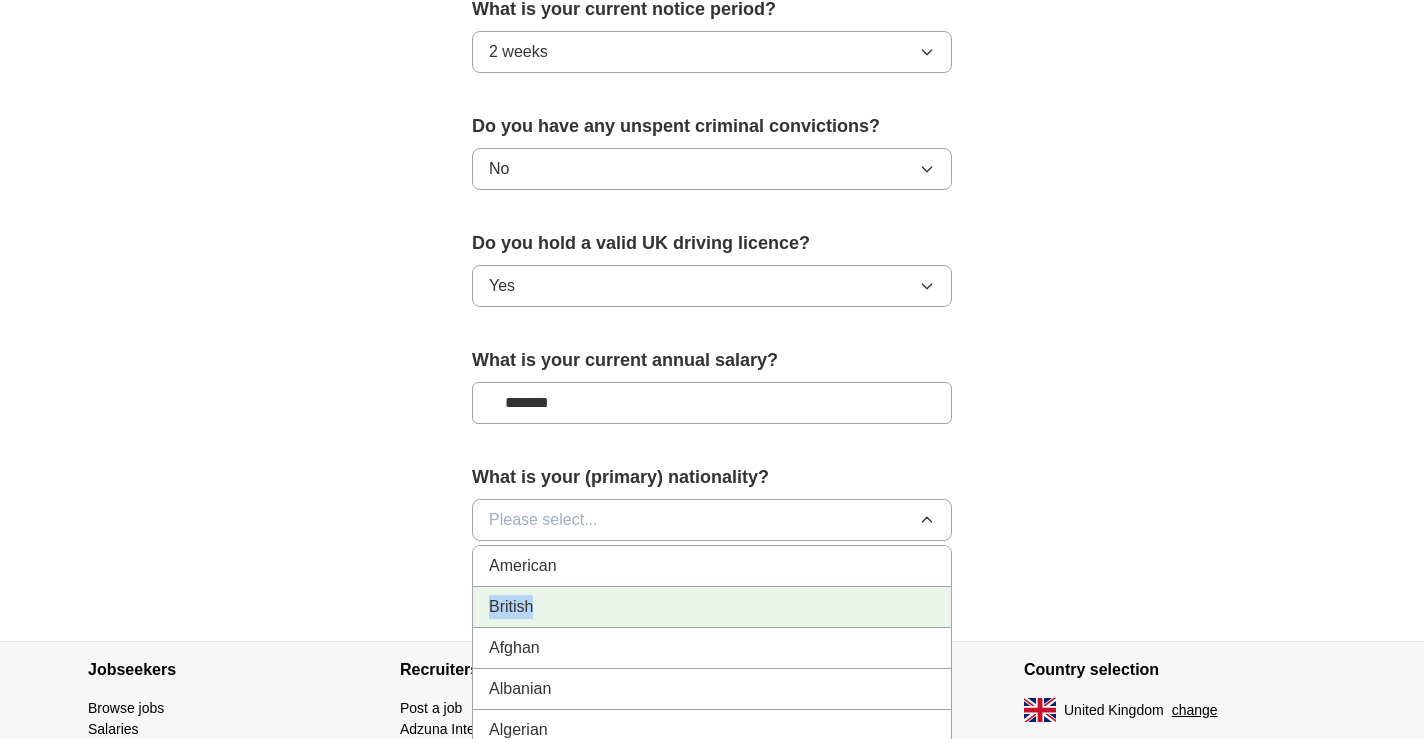 click on "British" at bounding box center (712, 607) 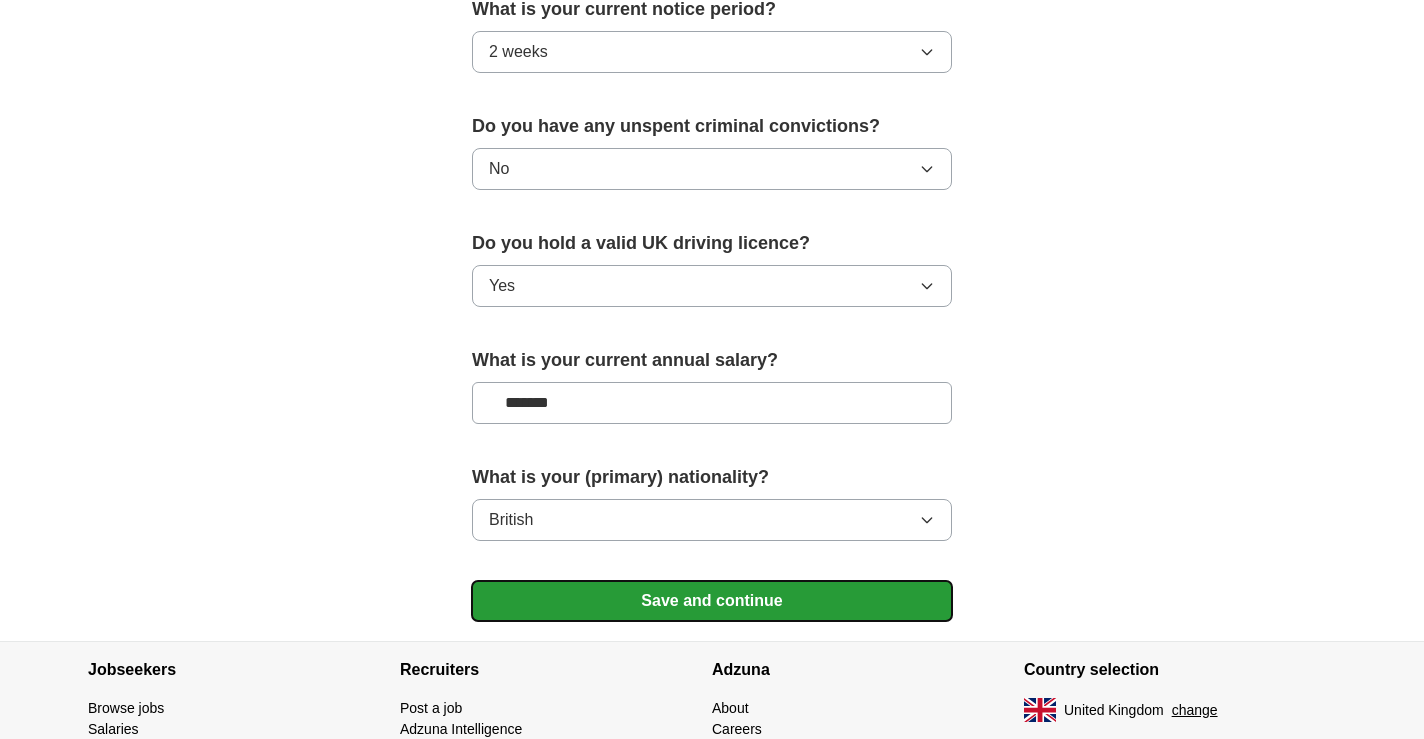 click on "Save and continue" at bounding box center (712, 601) 